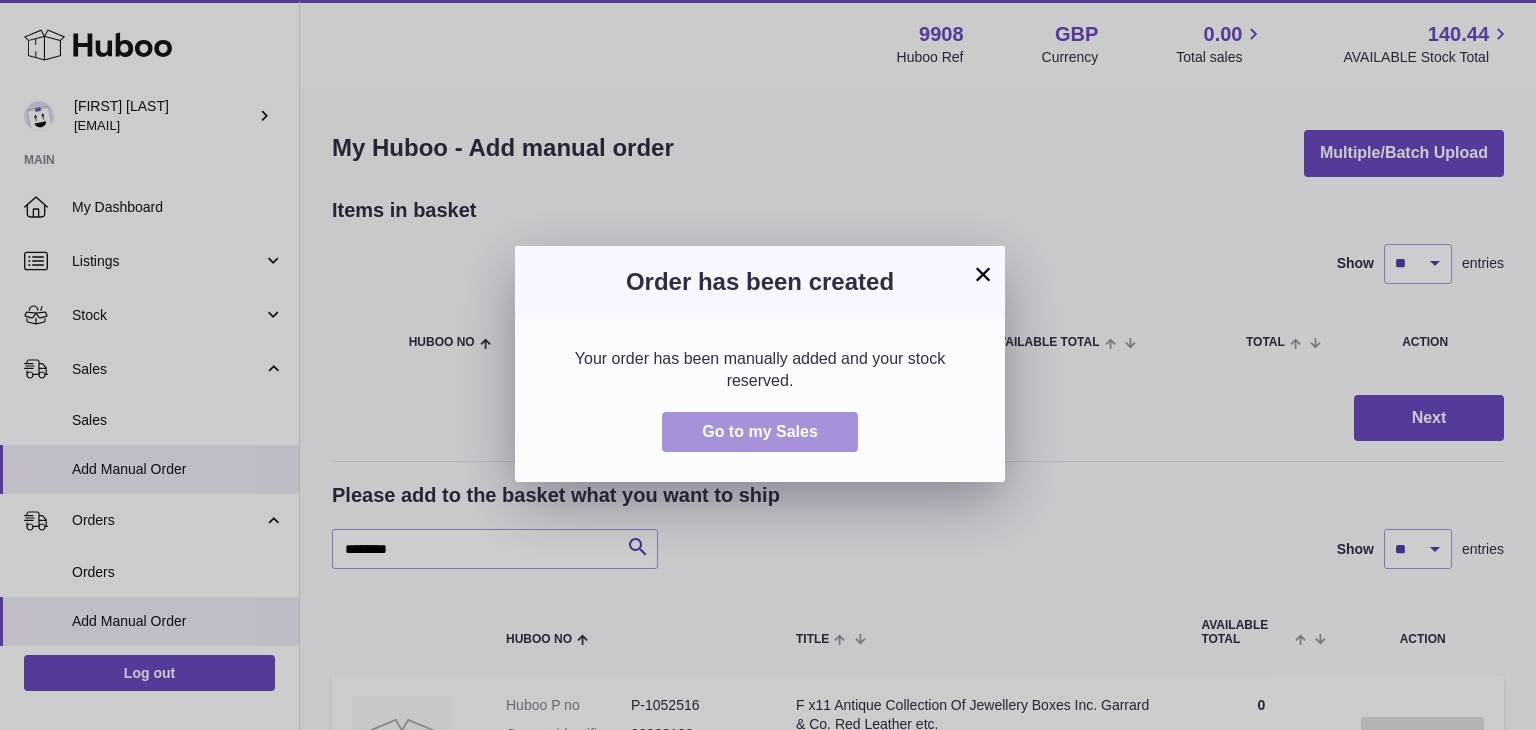 scroll, scrollTop: 0, scrollLeft: 0, axis: both 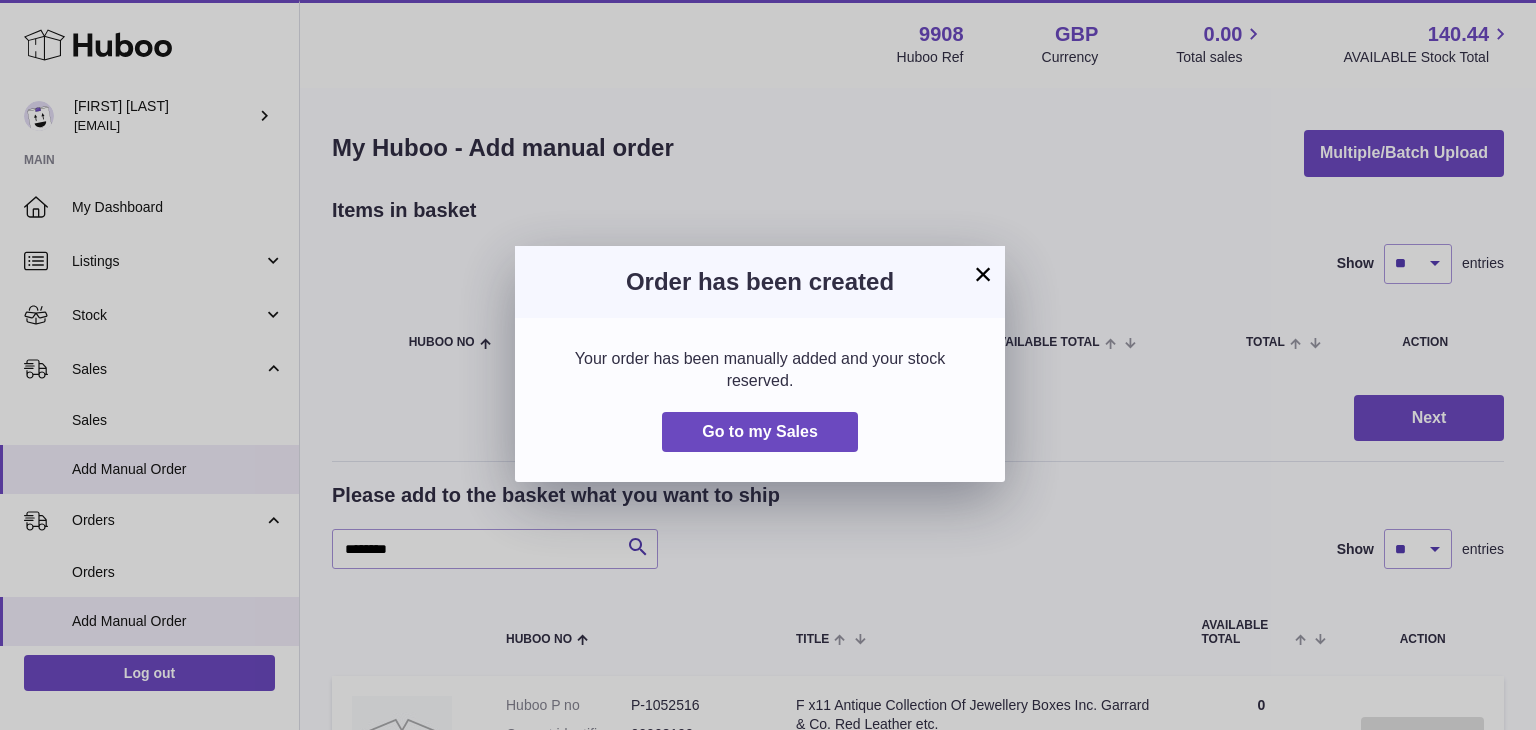 click on "×" at bounding box center (983, 274) 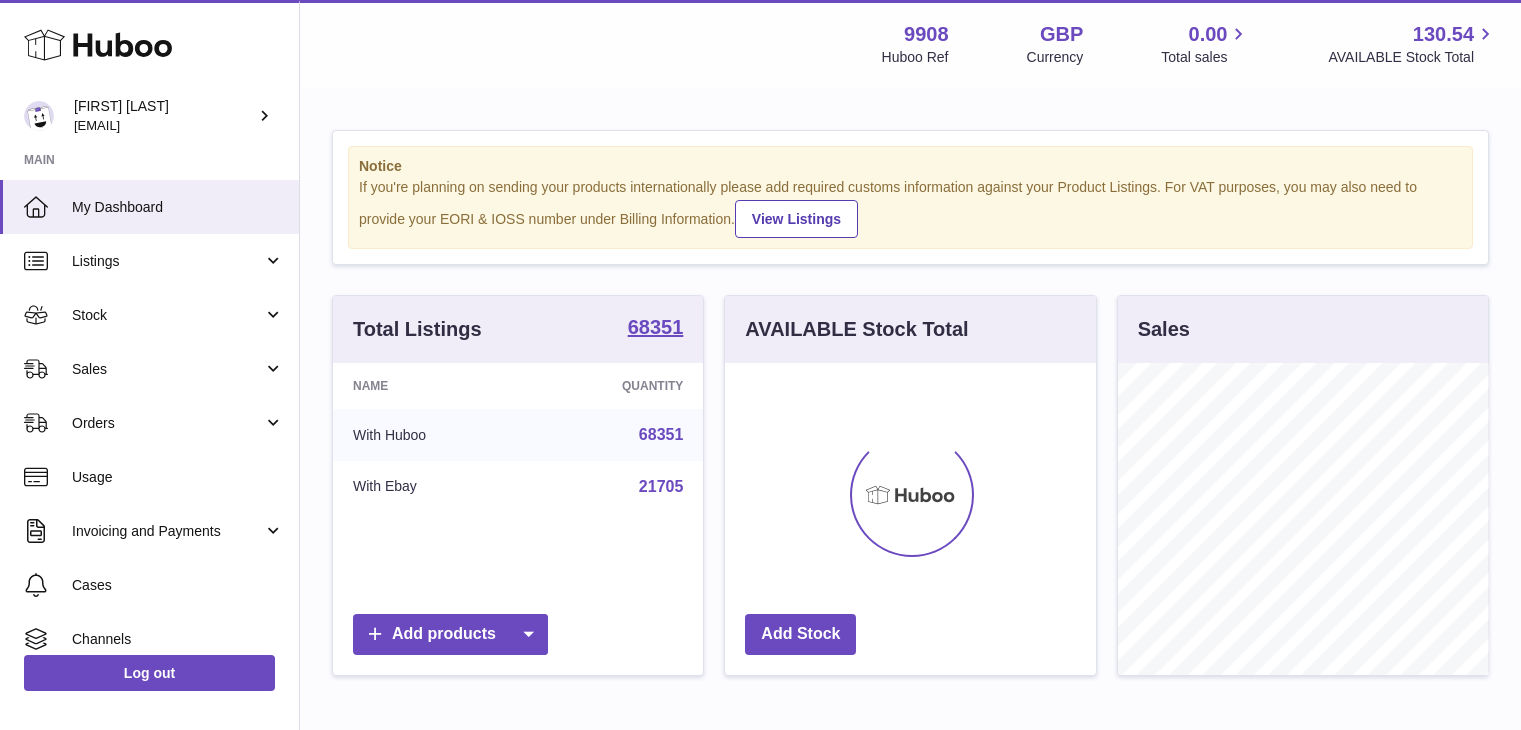scroll, scrollTop: 0, scrollLeft: 0, axis: both 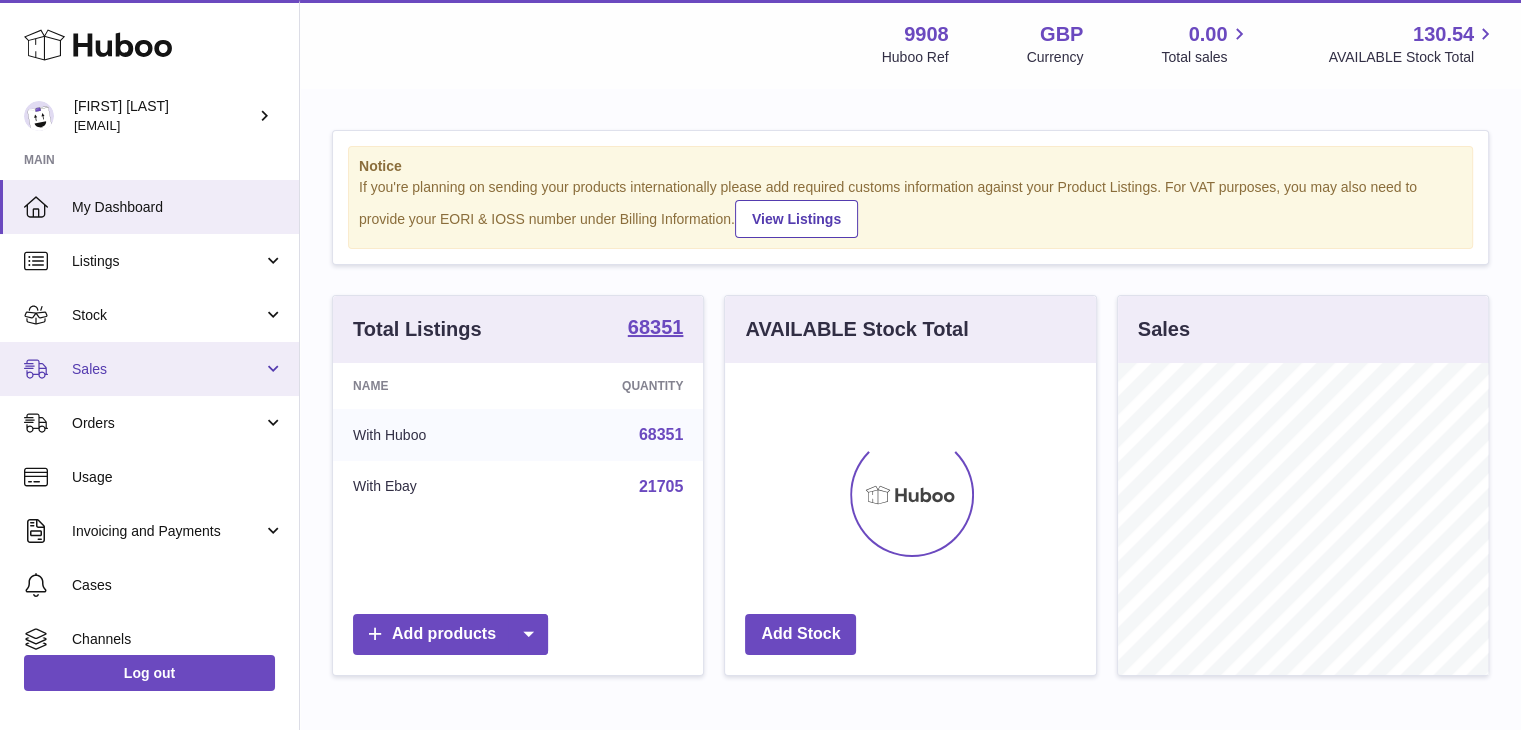 click on "Sales" at bounding box center [167, 369] 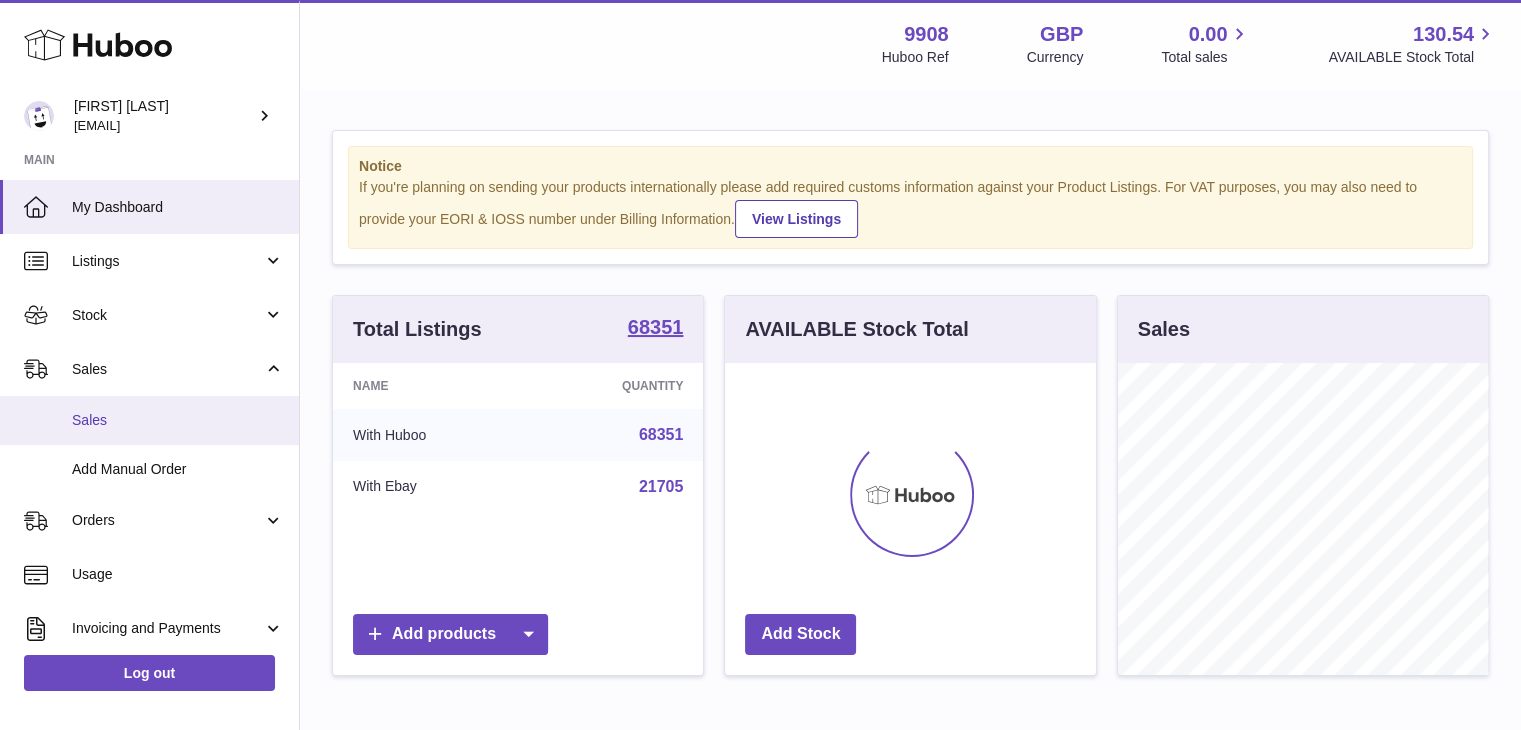 click on "Sales" at bounding box center [178, 420] 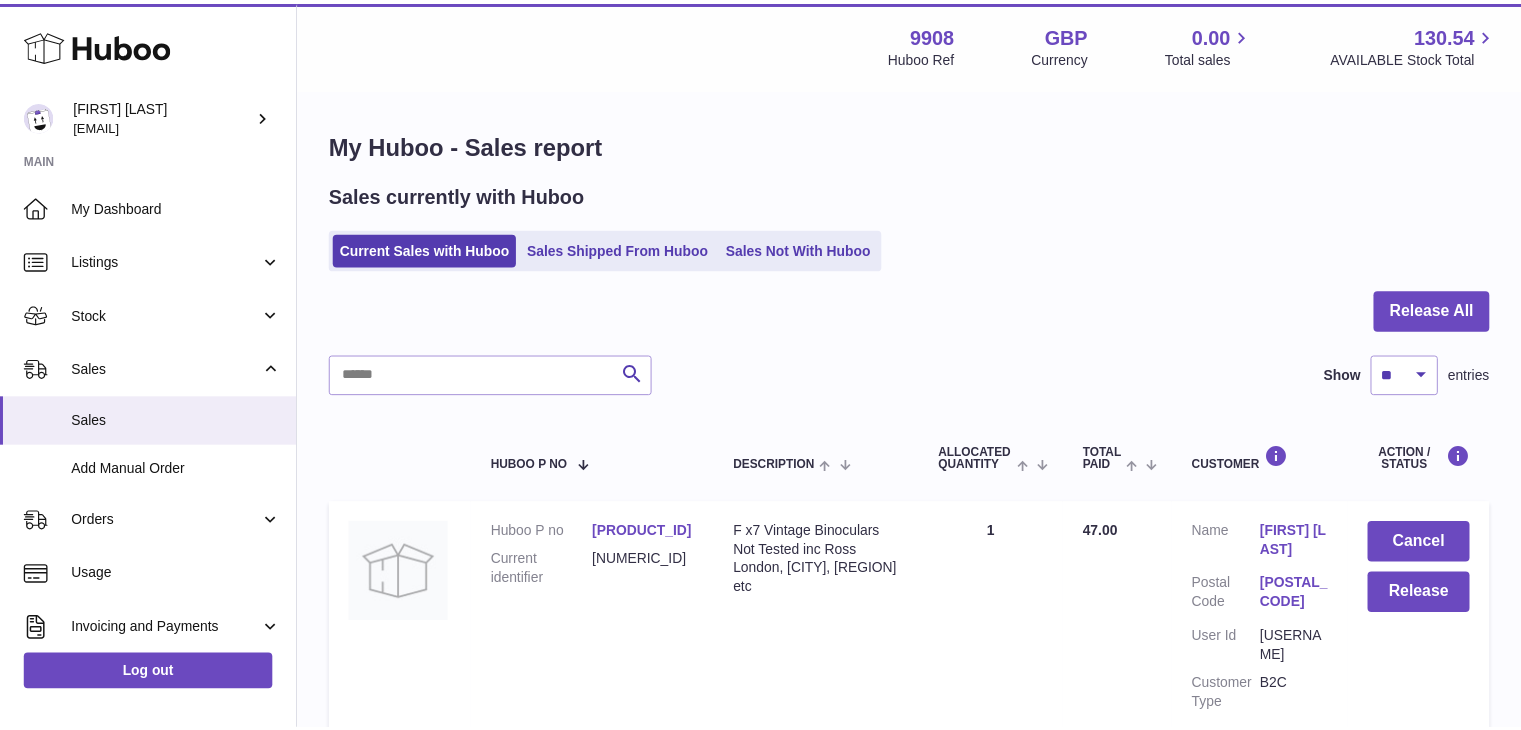 scroll, scrollTop: 0, scrollLeft: 0, axis: both 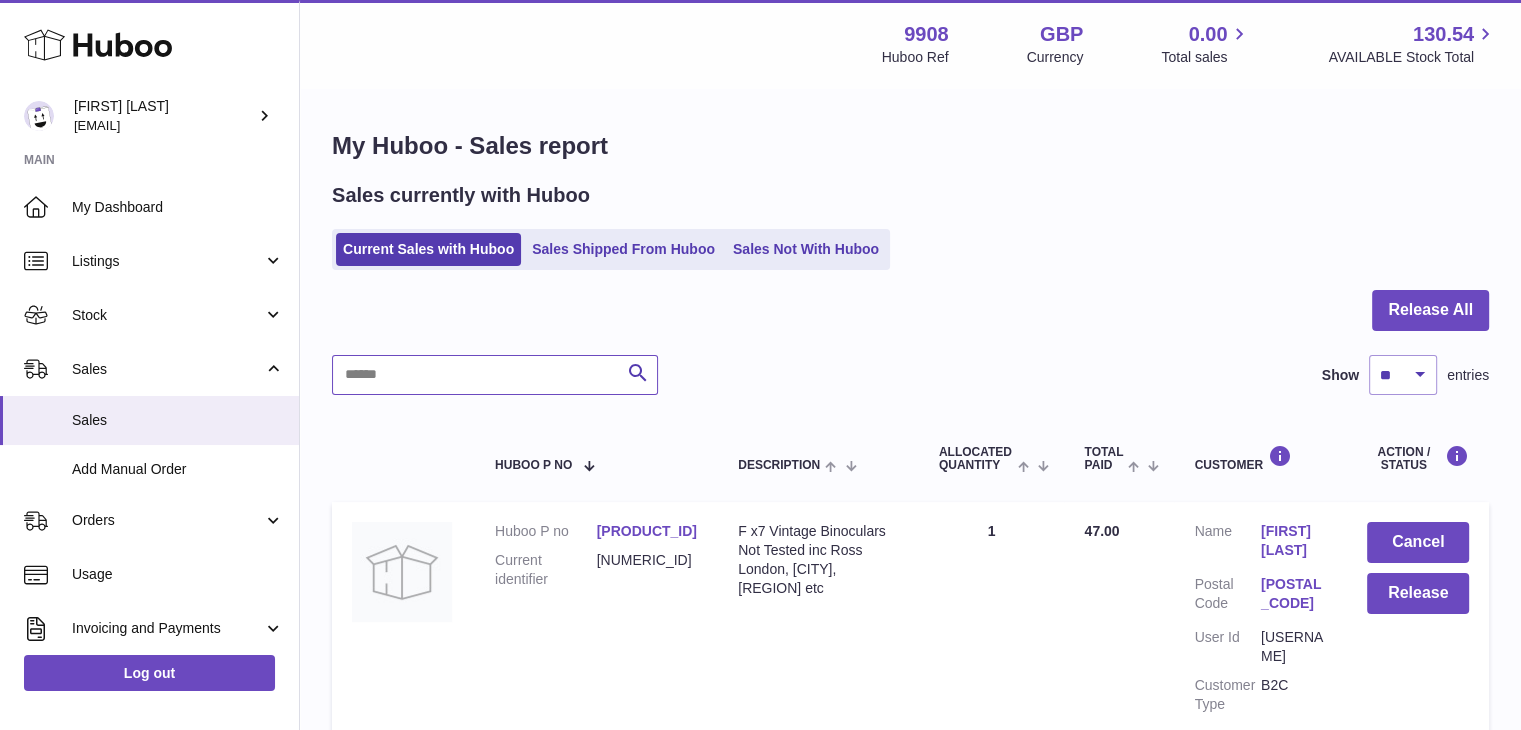 click at bounding box center (495, 375) 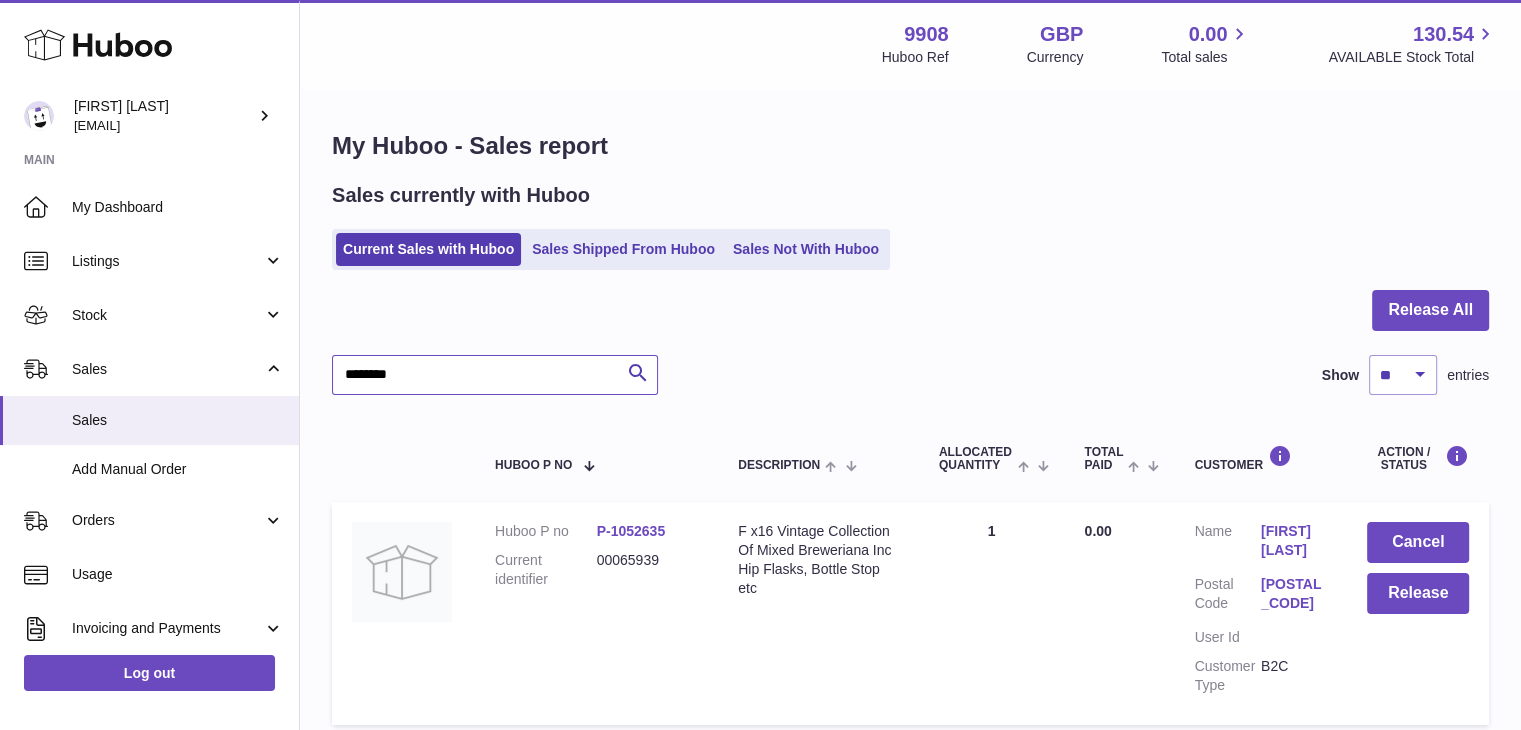 type on "********" 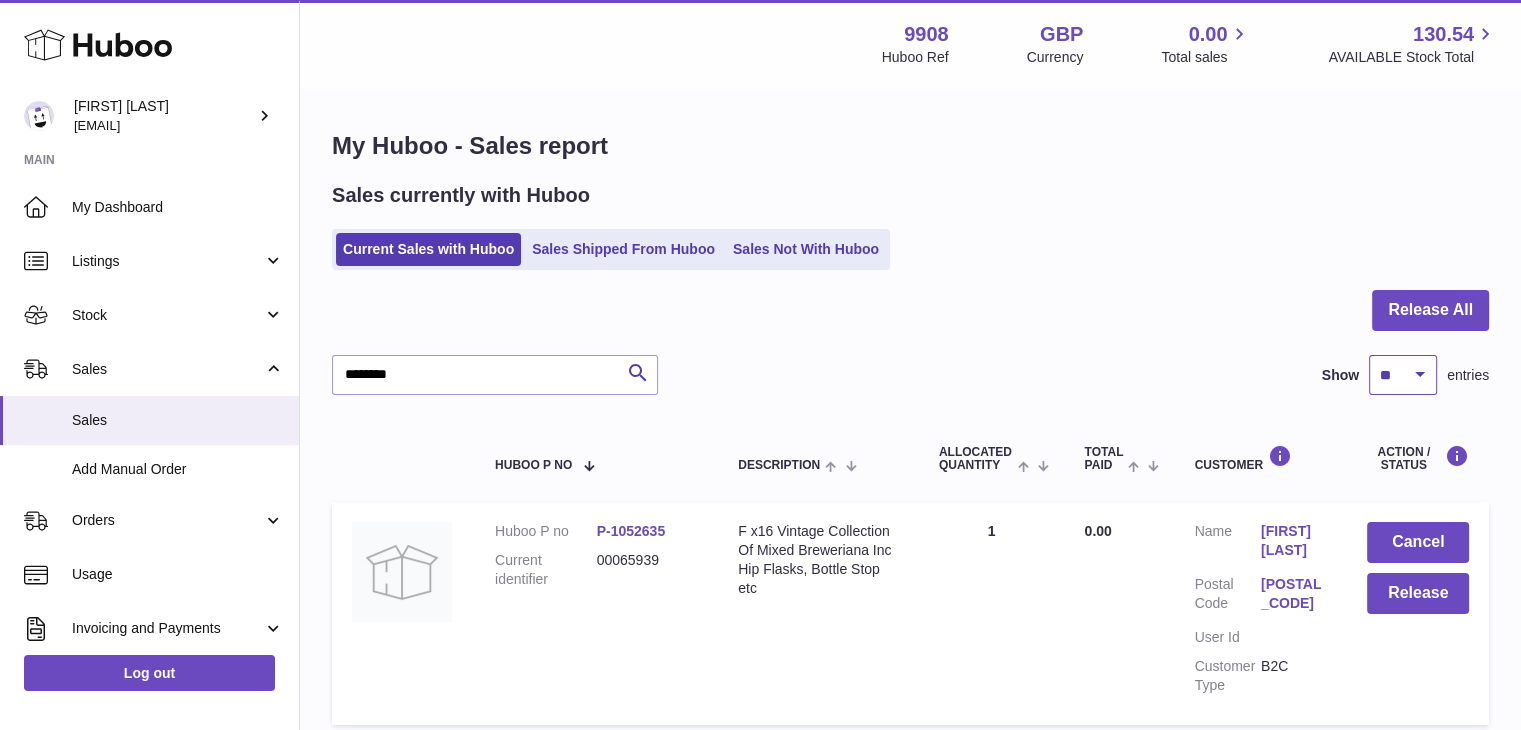 click on "** ** ** ***" at bounding box center [1403, 375] 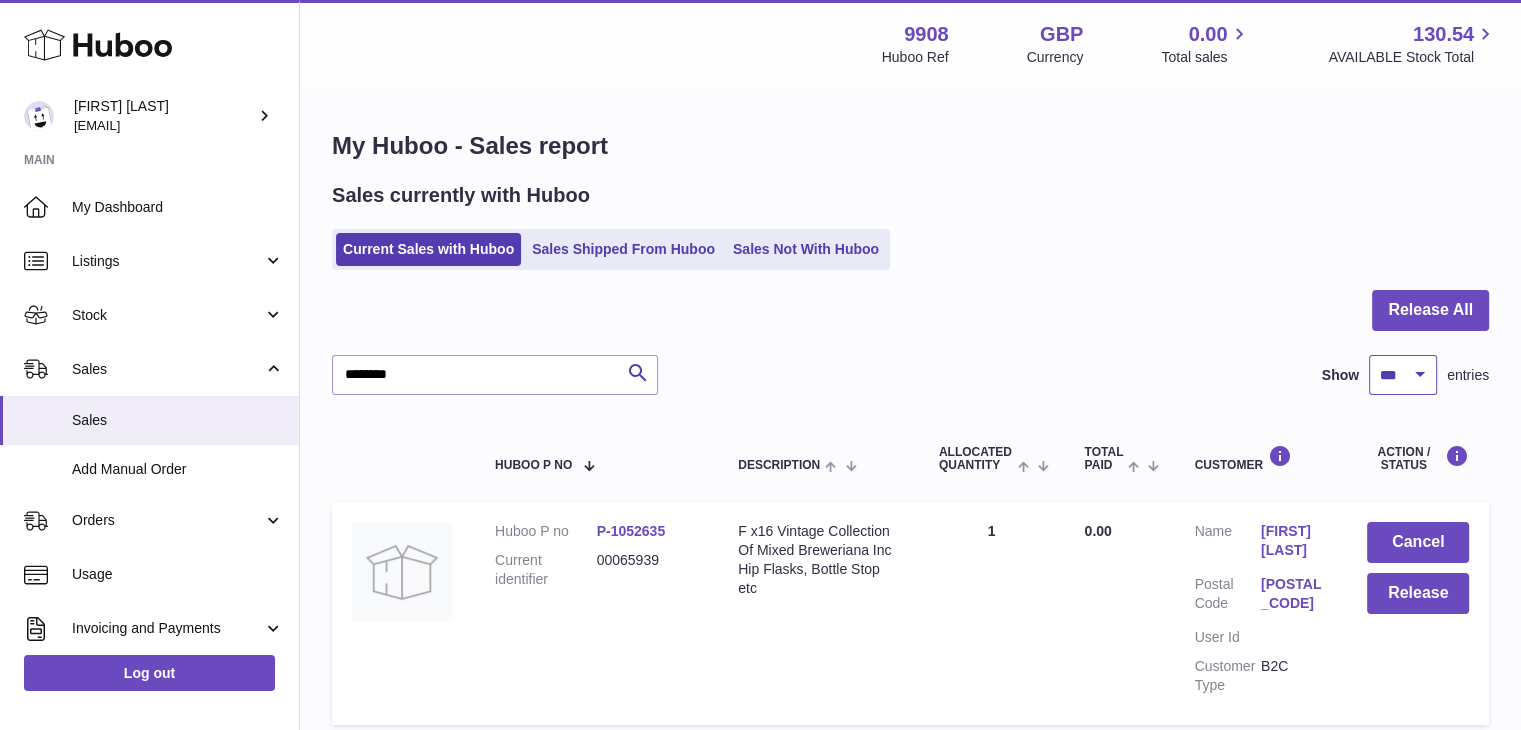 click on "** ** ** ***" at bounding box center (1403, 375) 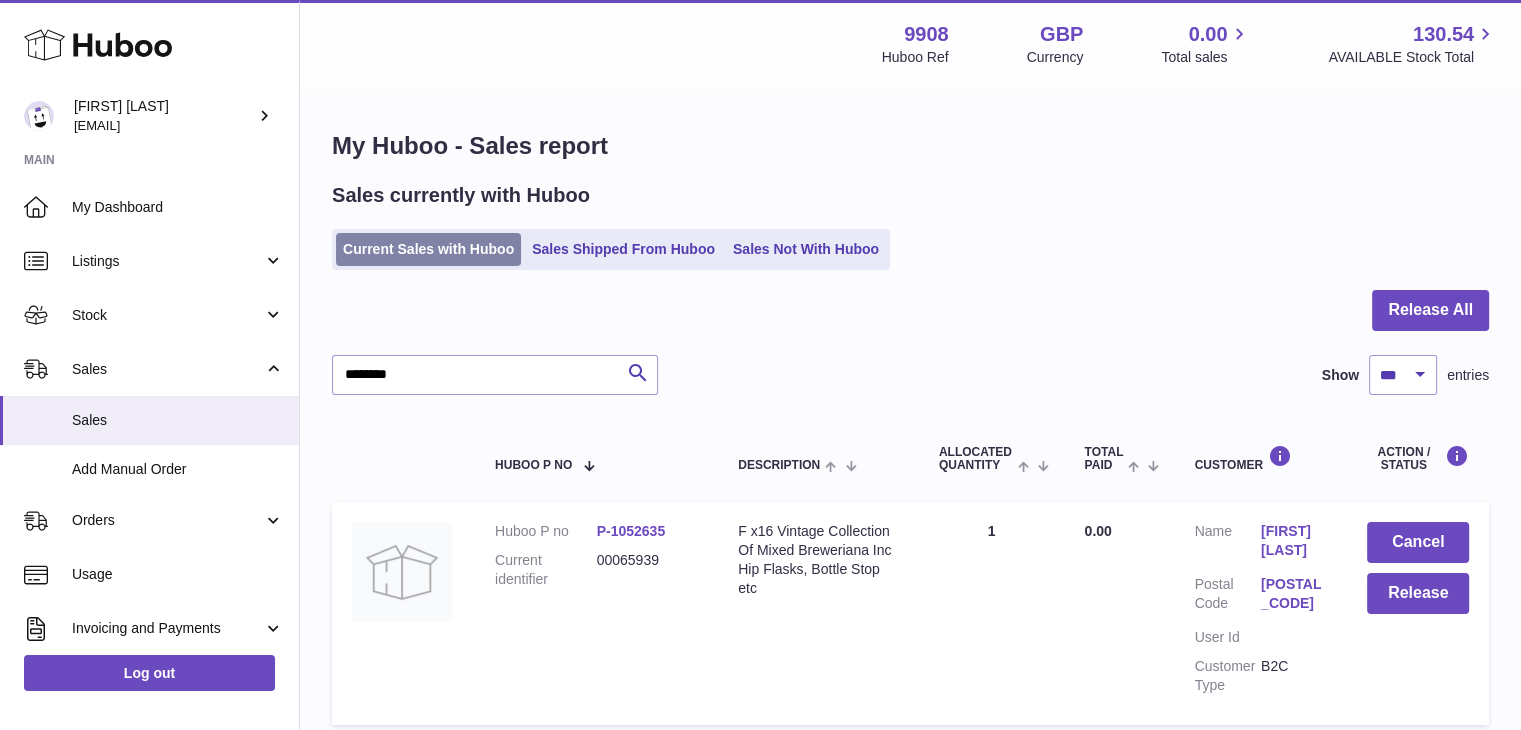 click on "Current Sales with Huboo" at bounding box center (428, 249) 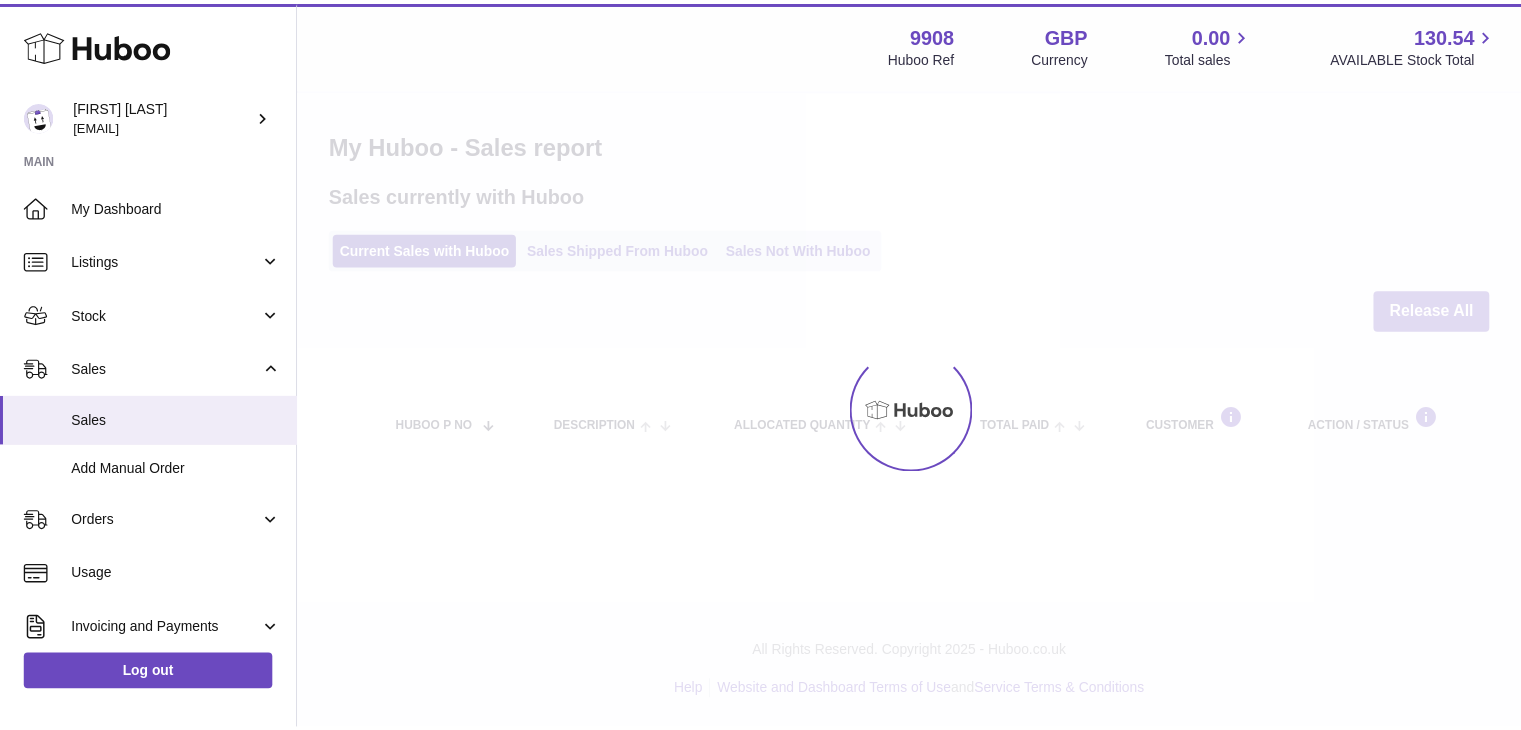scroll, scrollTop: 0, scrollLeft: 0, axis: both 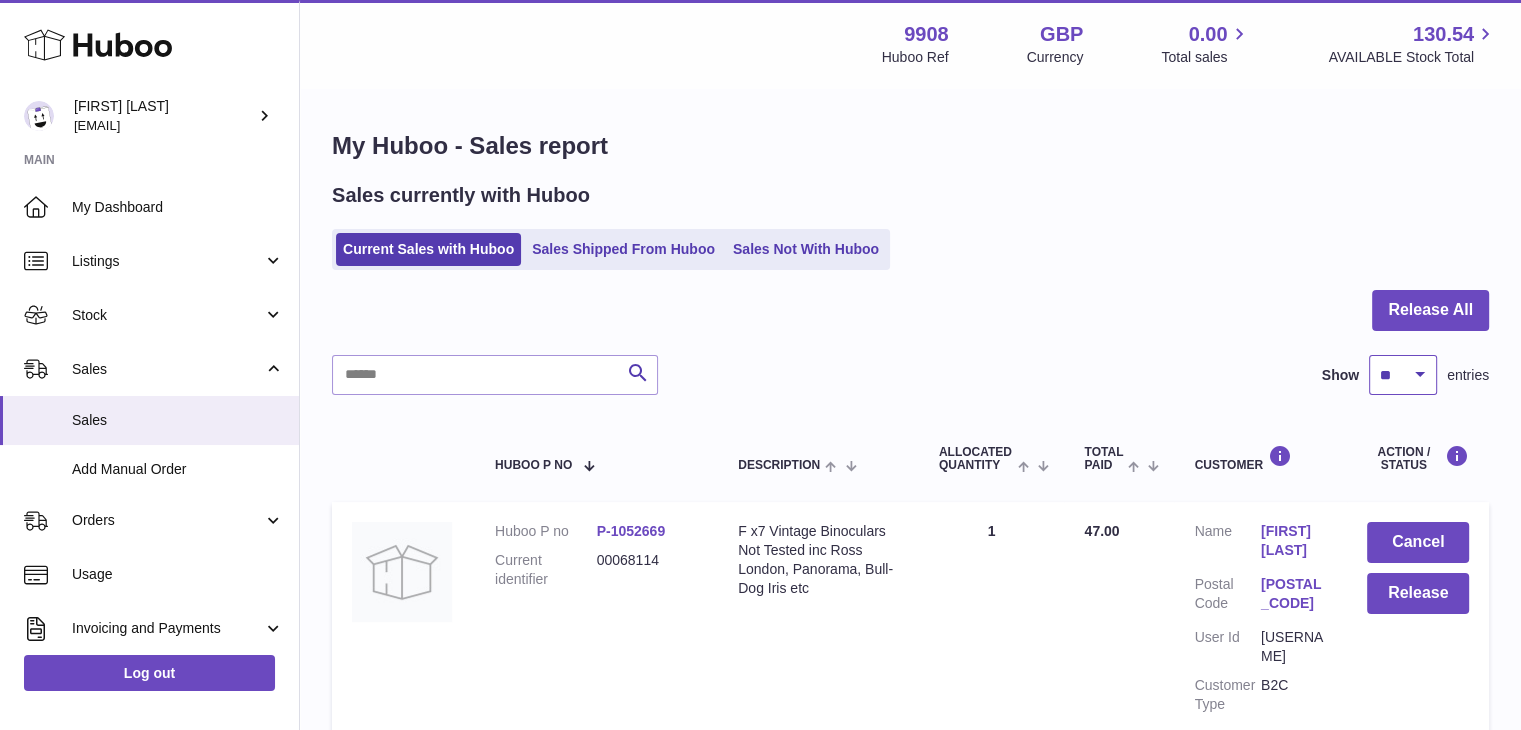click on "** ** ** ***" at bounding box center [1403, 375] 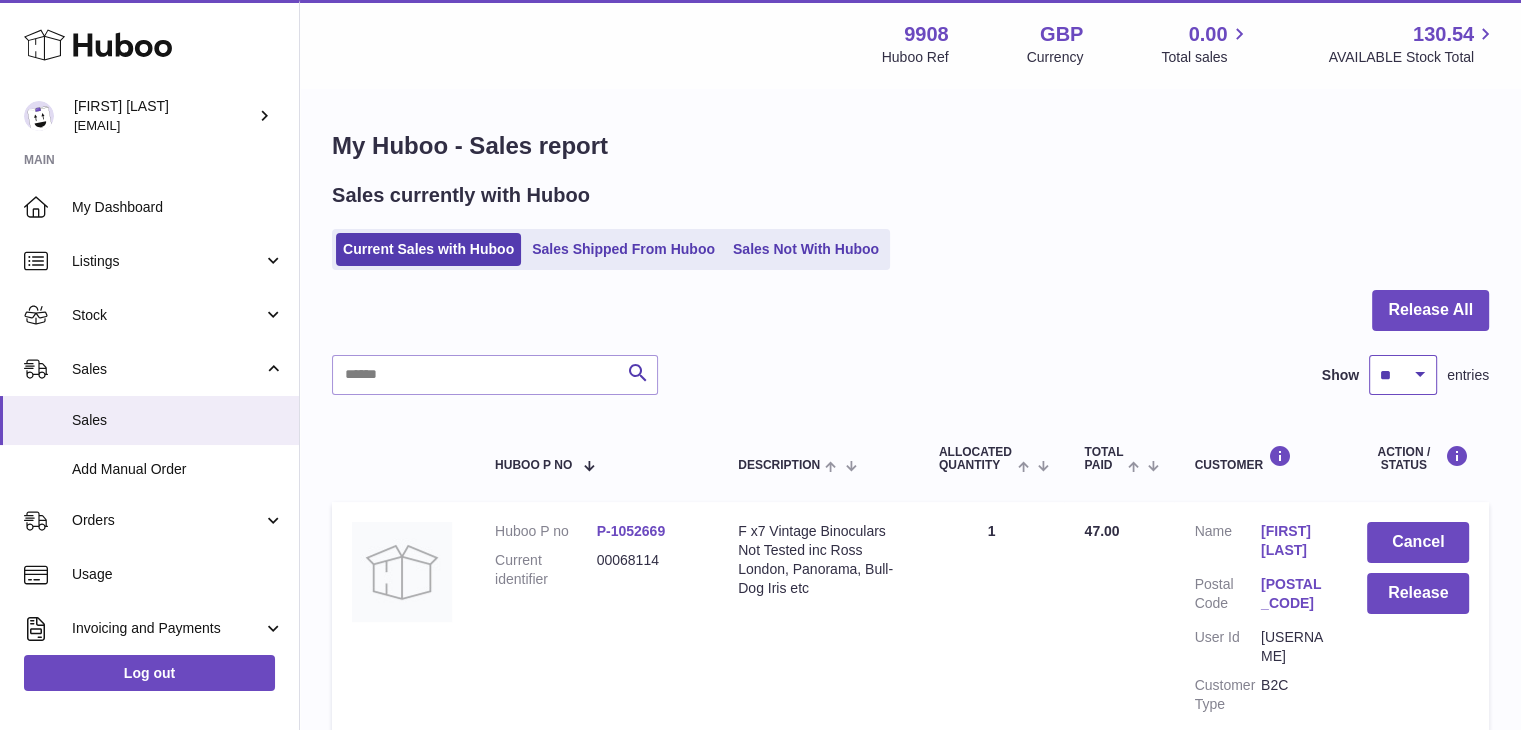 select on "***" 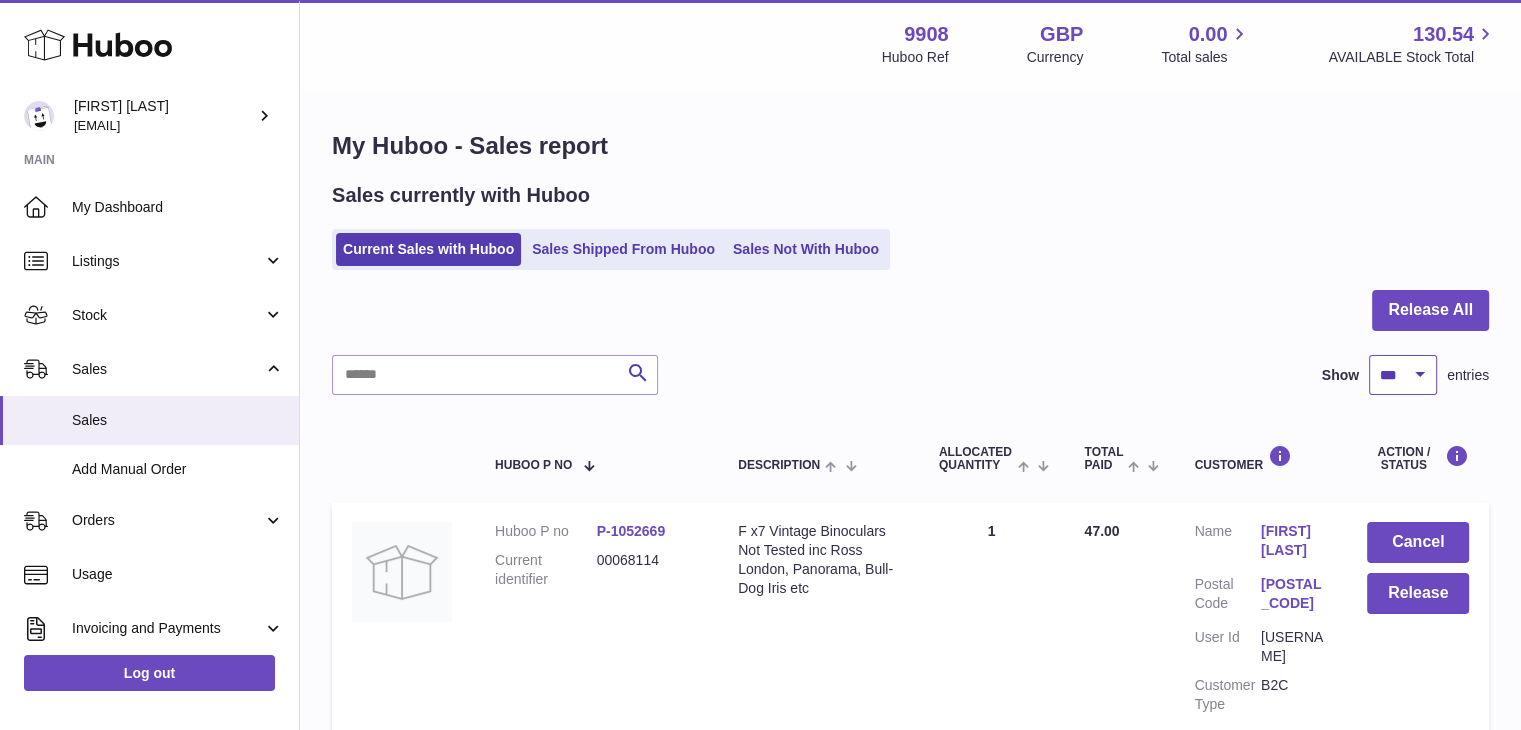 click on "** ** ** ***" at bounding box center [1403, 375] 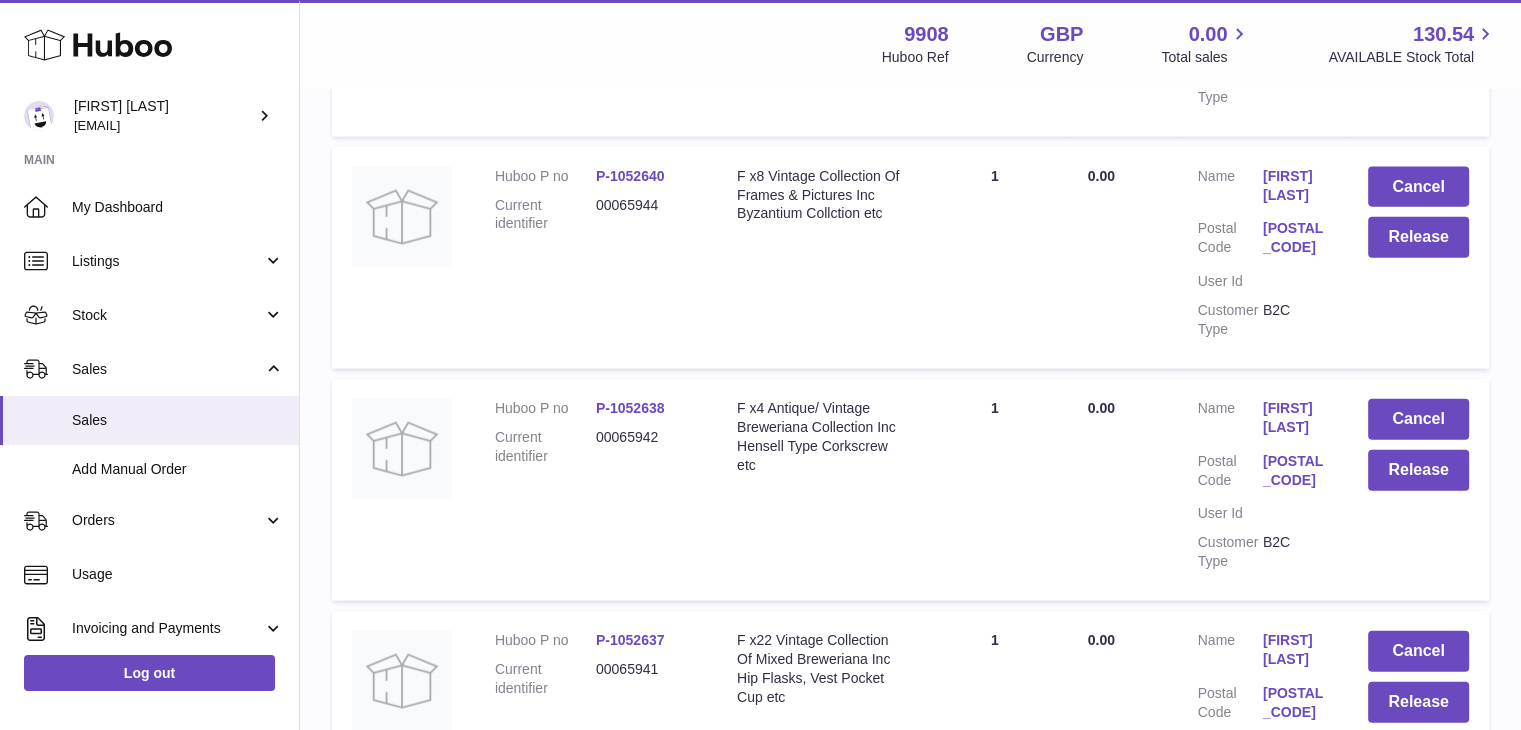 scroll, scrollTop: 12492, scrollLeft: 0, axis: vertical 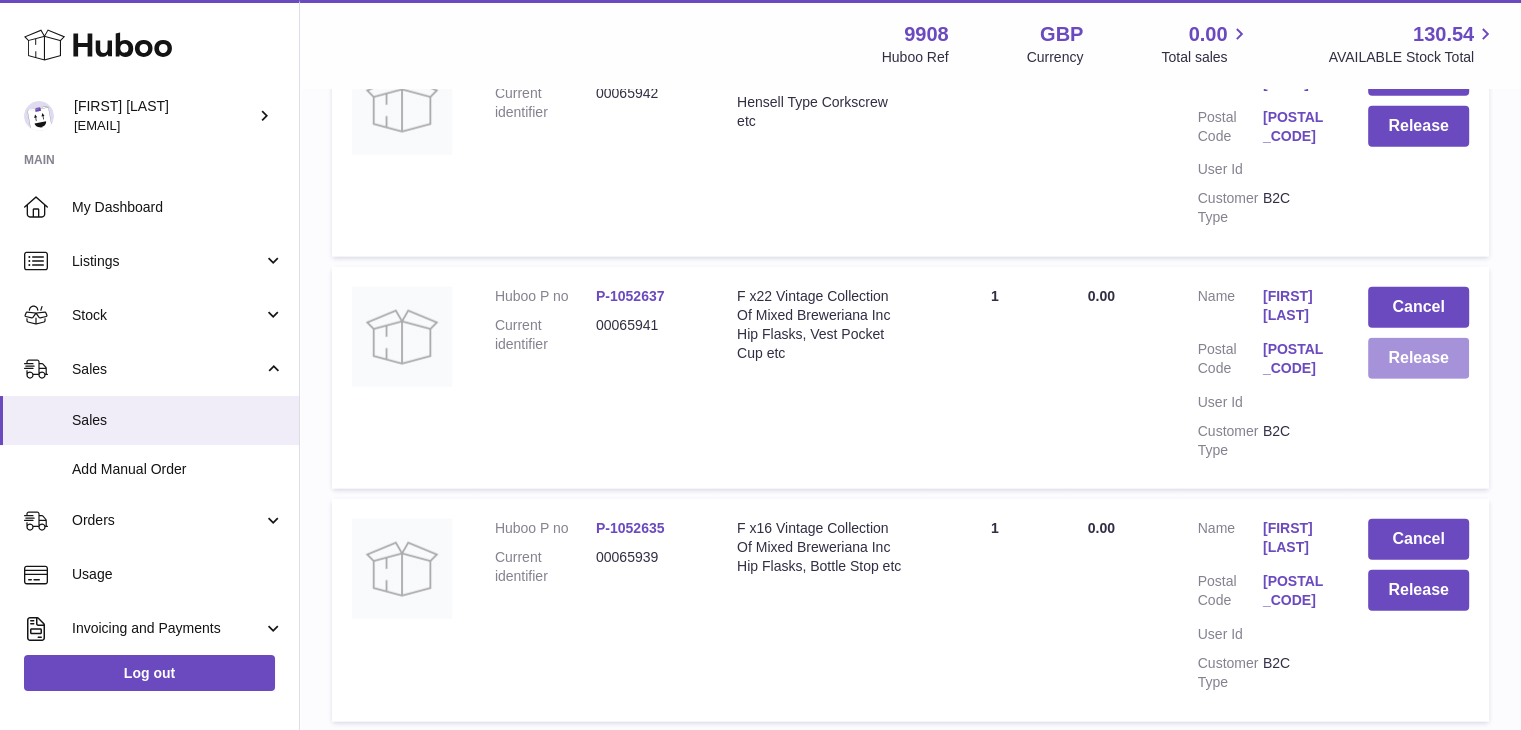click on "Release" at bounding box center (1418, 358) 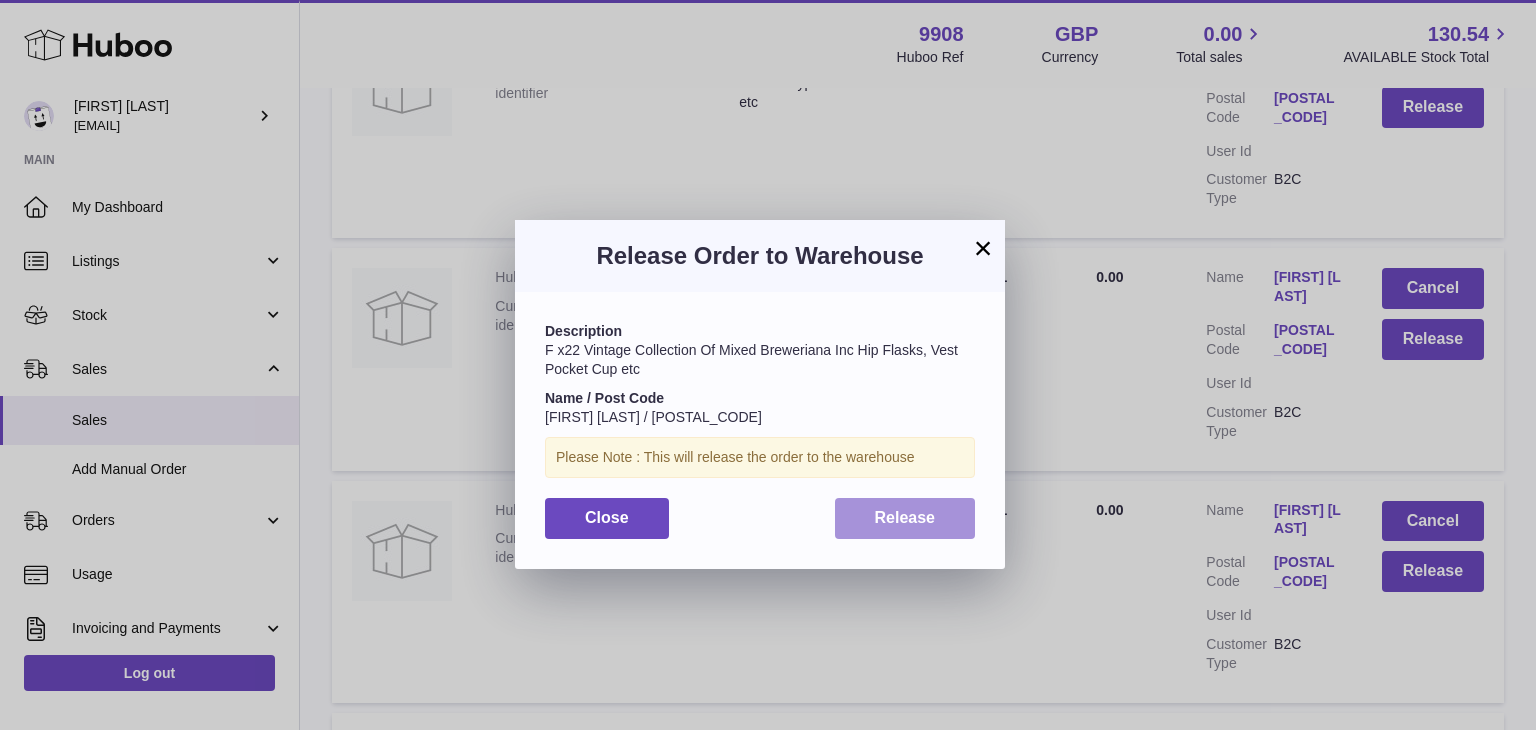 click on "Release" at bounding box center [905, 517] 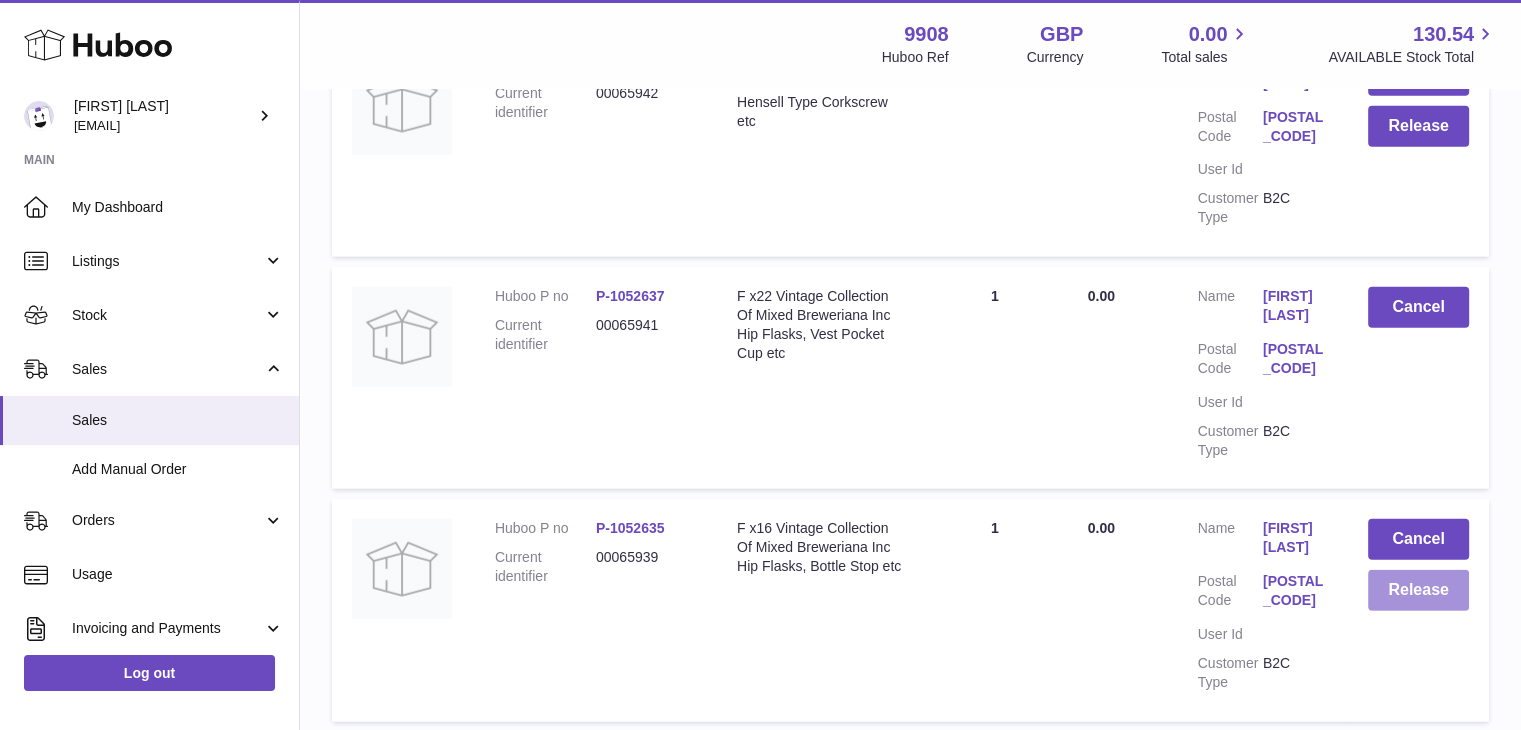 click on "Release" at bounding box center [1418, 590] 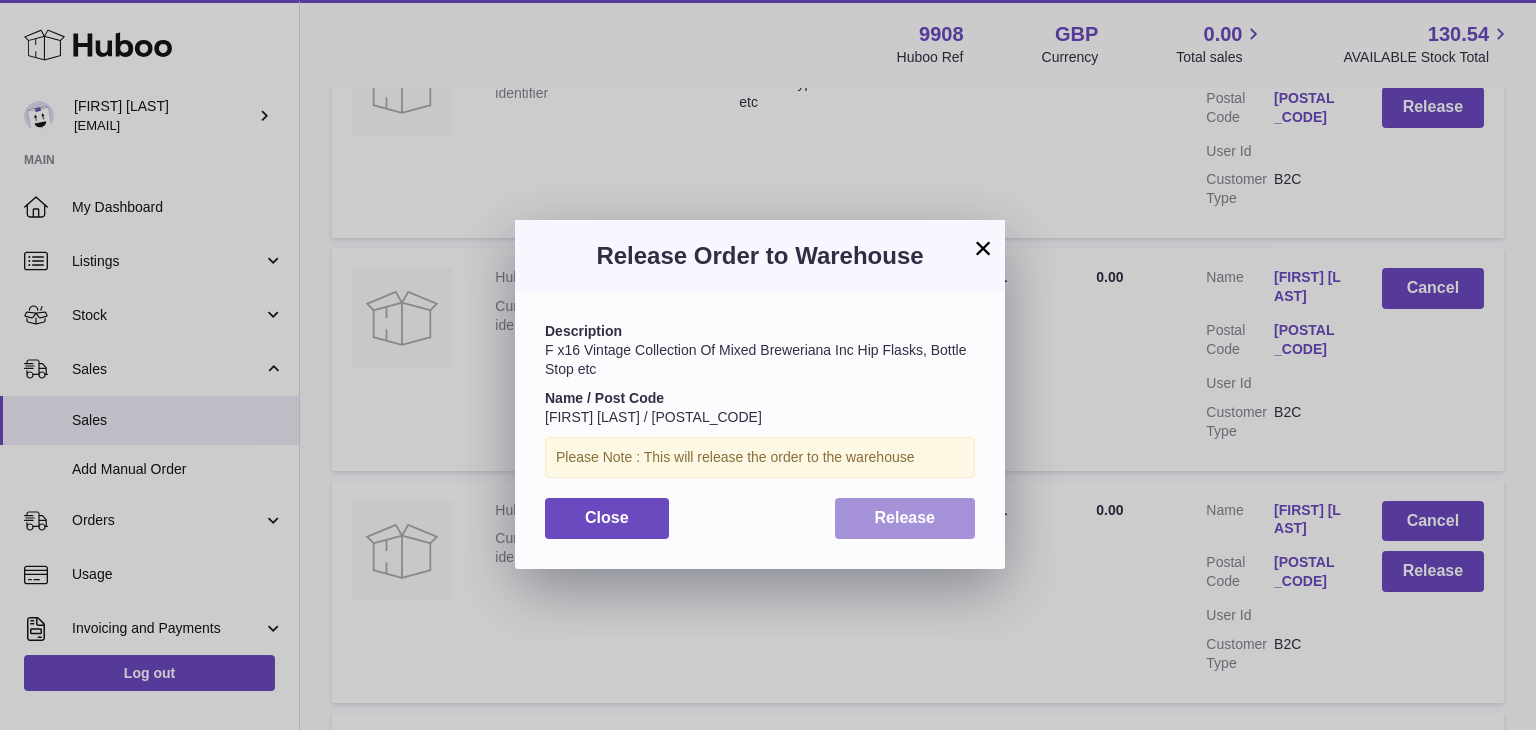 click on "Release" at bounding box center [905, 517] 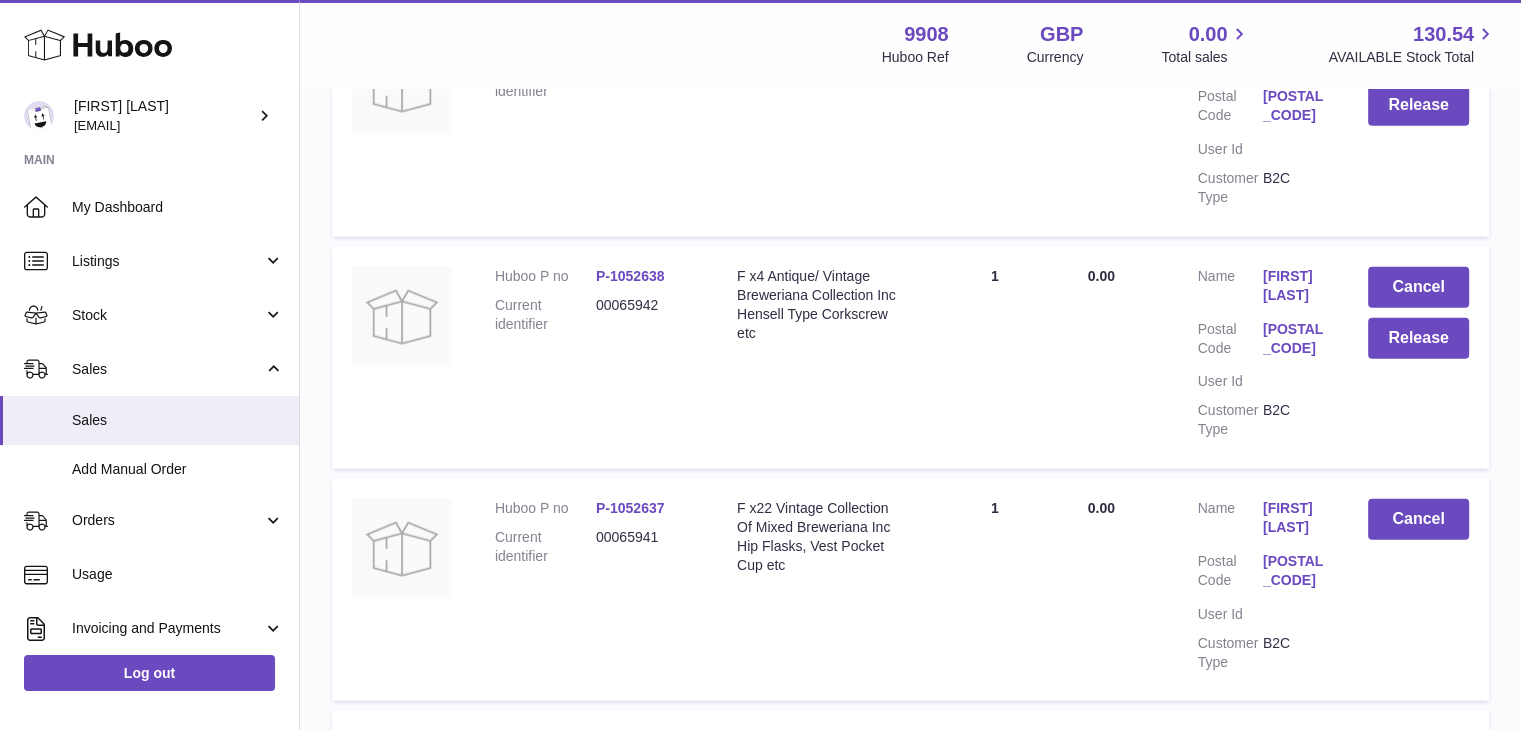 scroll, scrollTop: 12276, scrollLeft: 0, axis: vertical 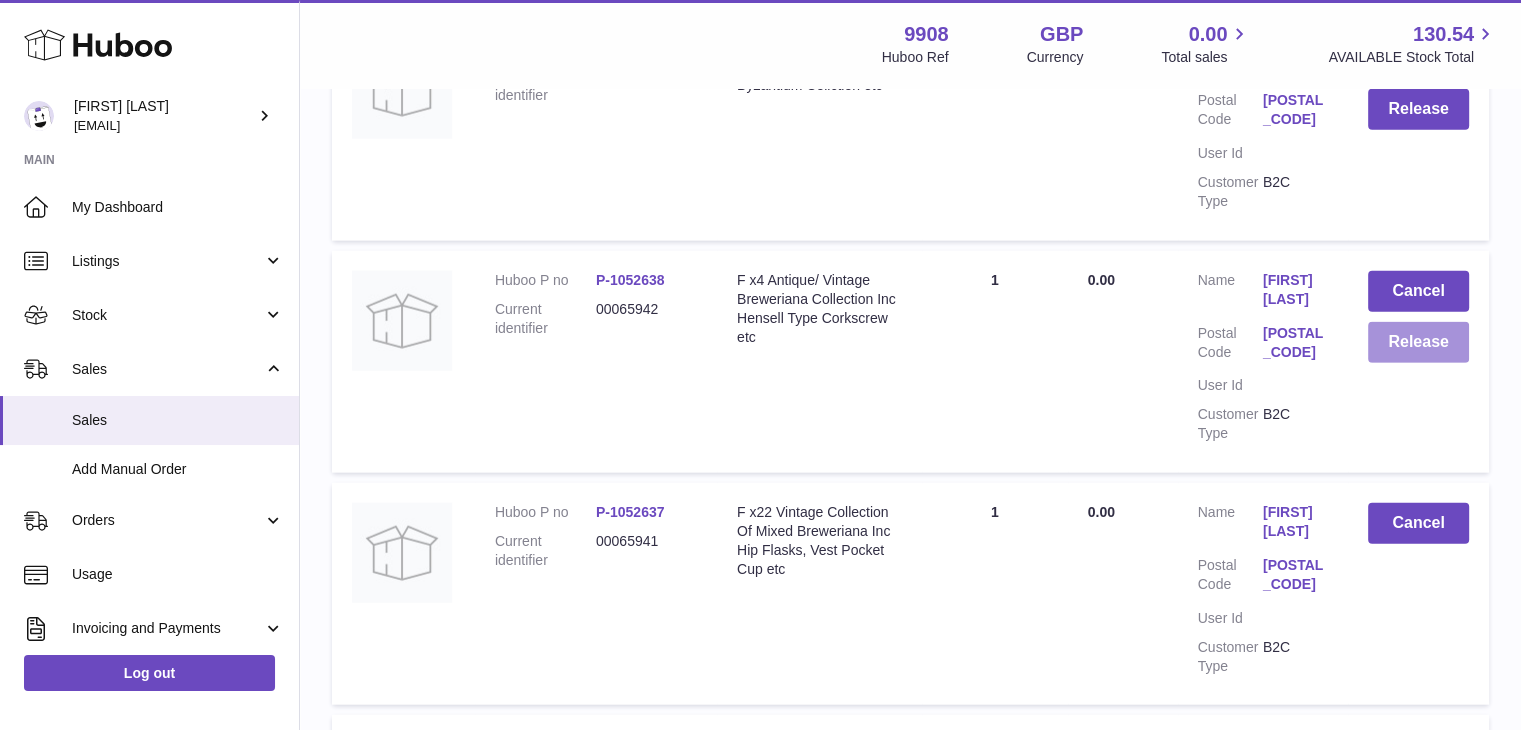 click on "Release" at bounding box center [1418, 342] 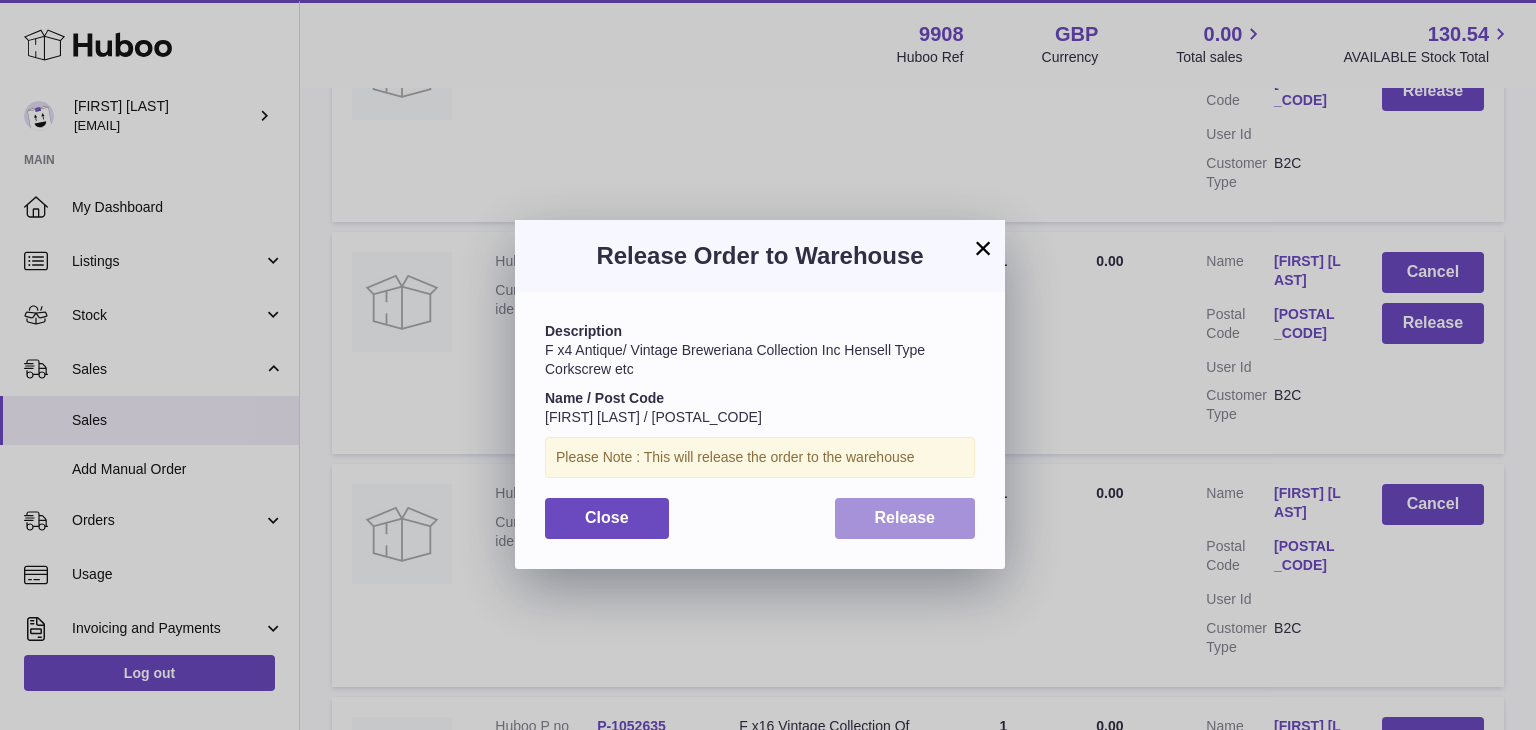 click on "Release" at bounding box center [905, 517] 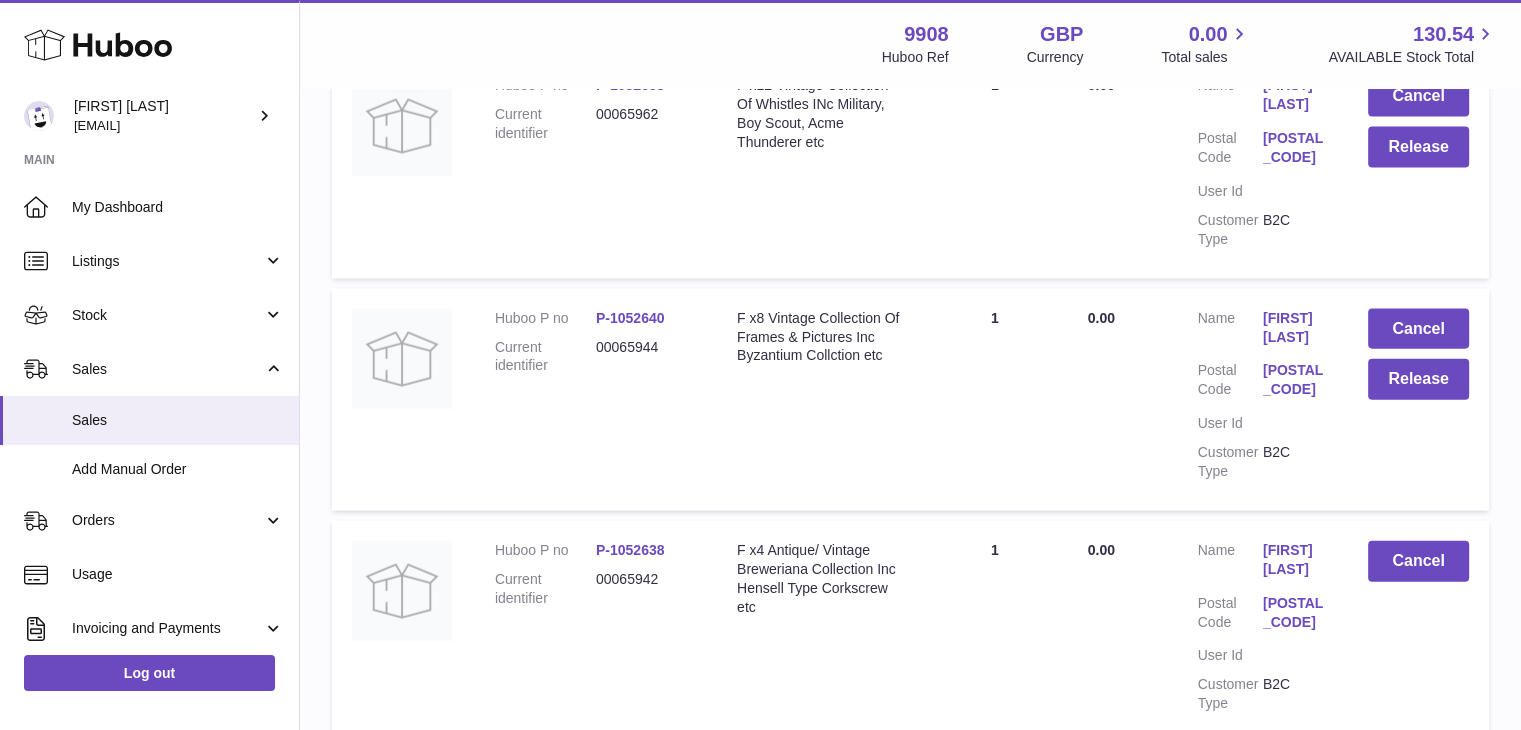 scroll, scrollTop: 12002, scrollLeft: 0, axis: vertical 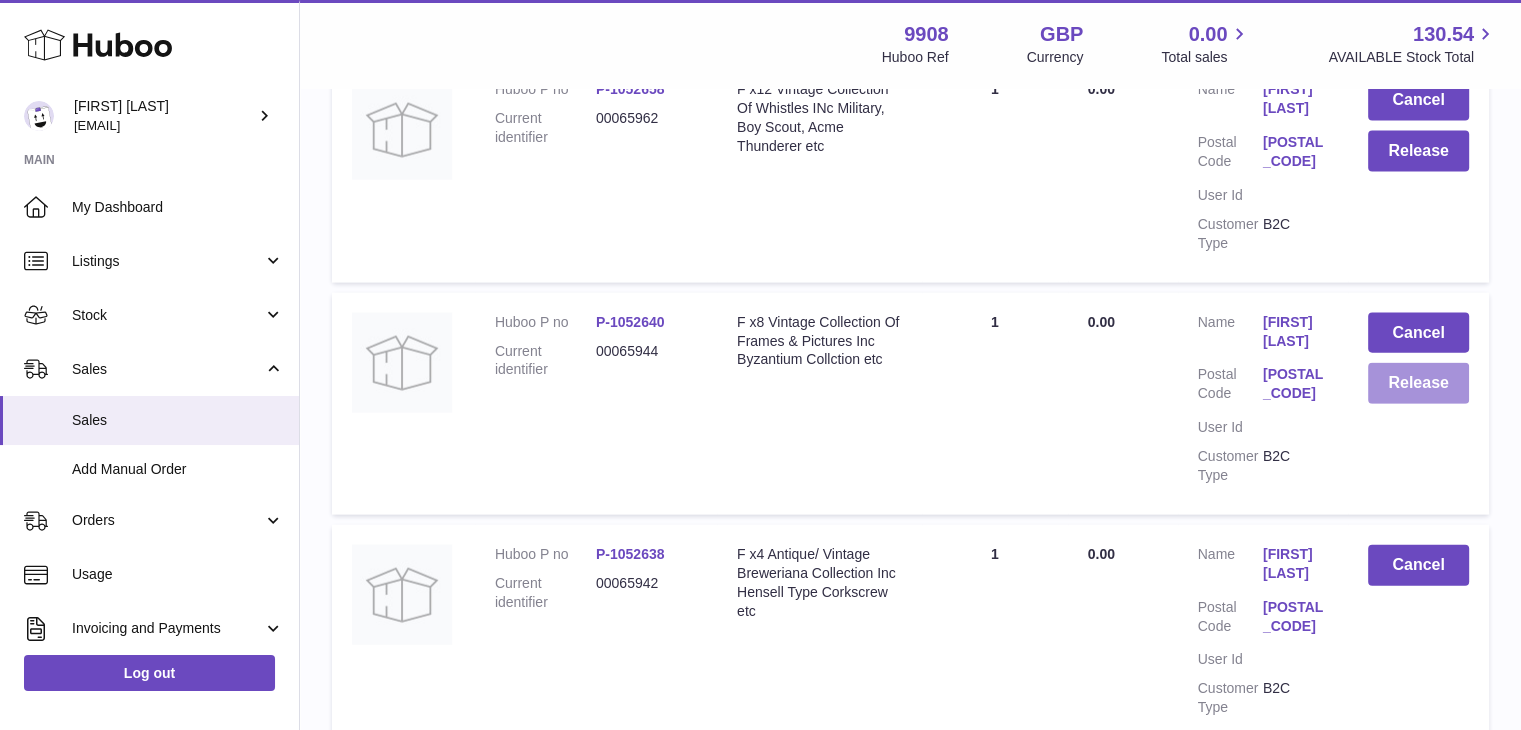 click on "Release" at bounding box center [1418, 383] 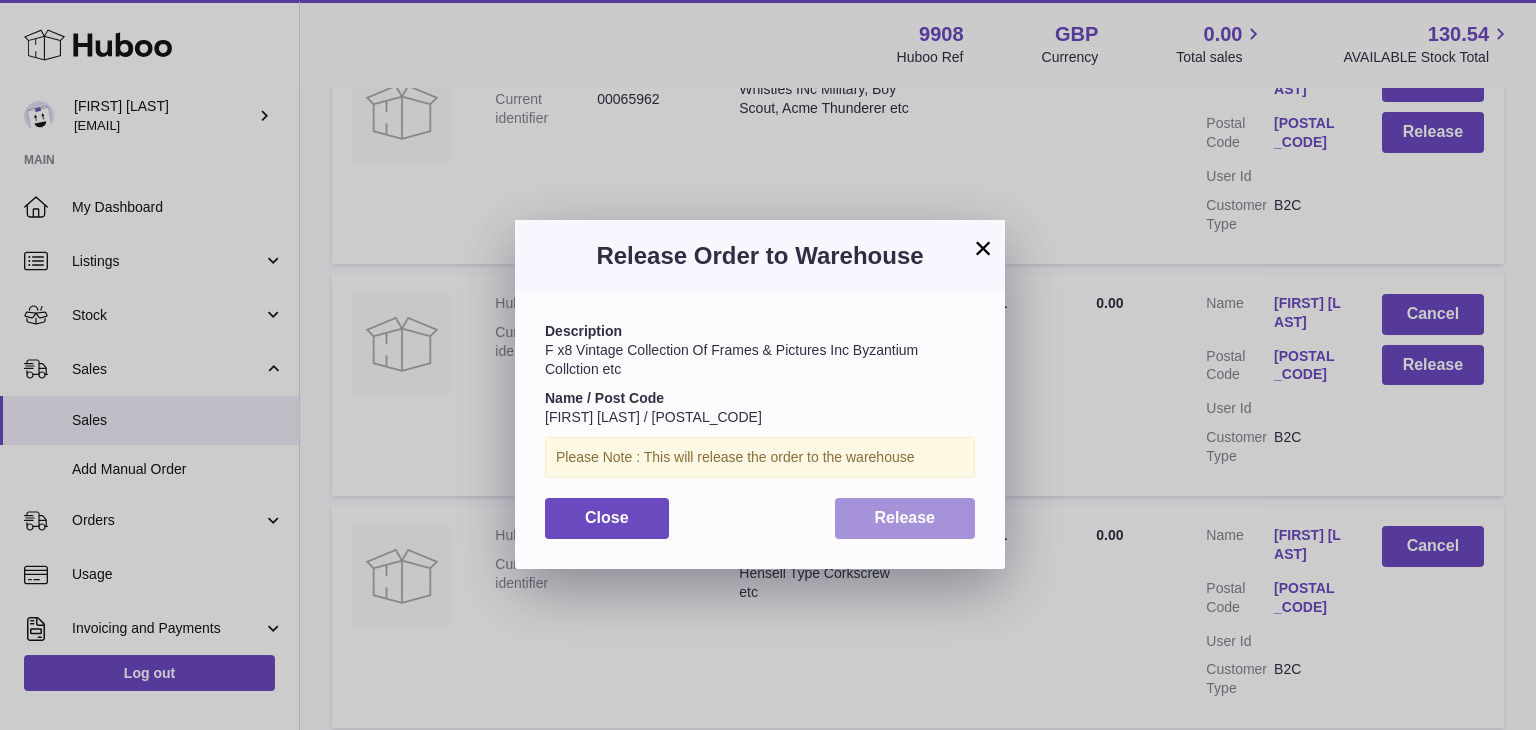click on "Release" at bounding box center (905, 517) 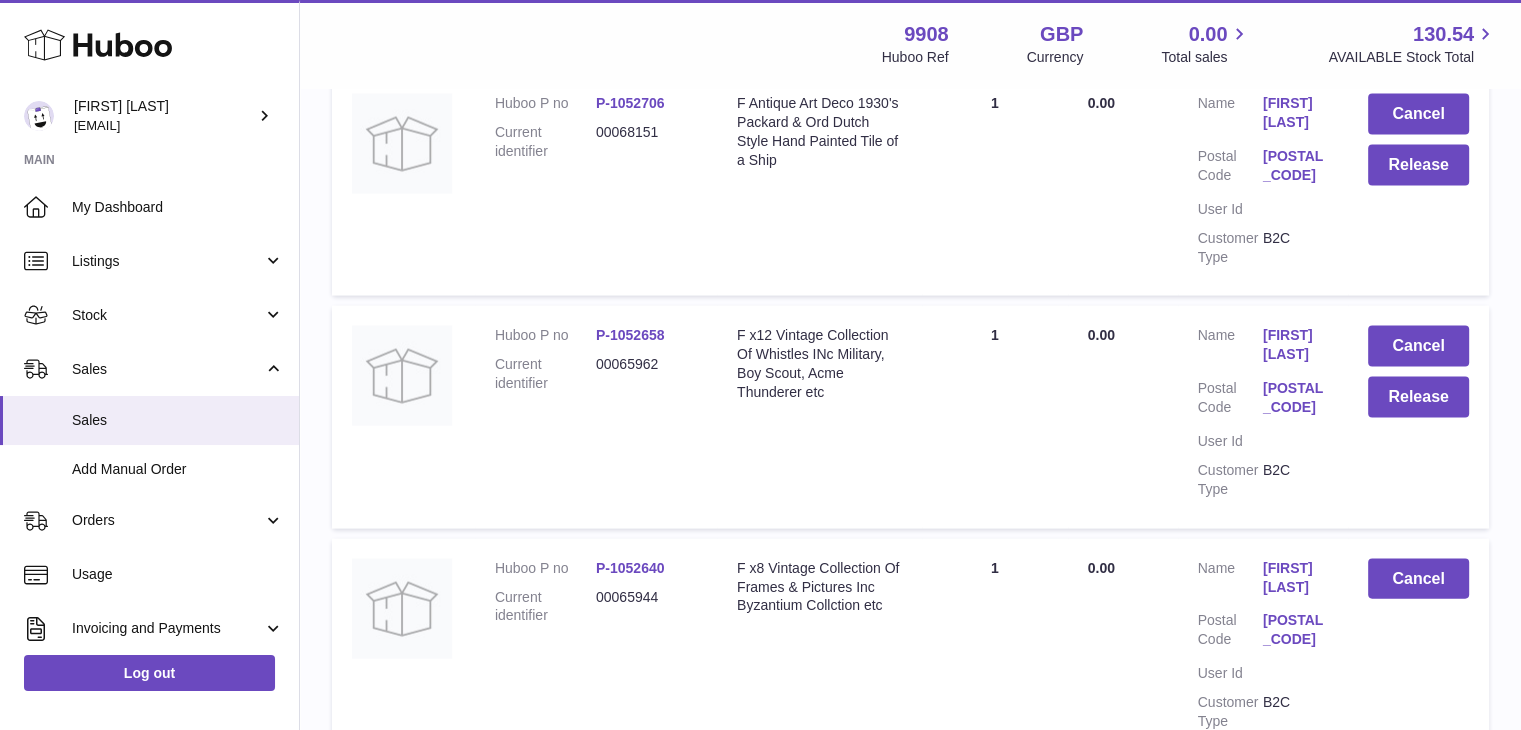 scroll, scrollTop: 11744, scrollLeft: 0, axis: vertical 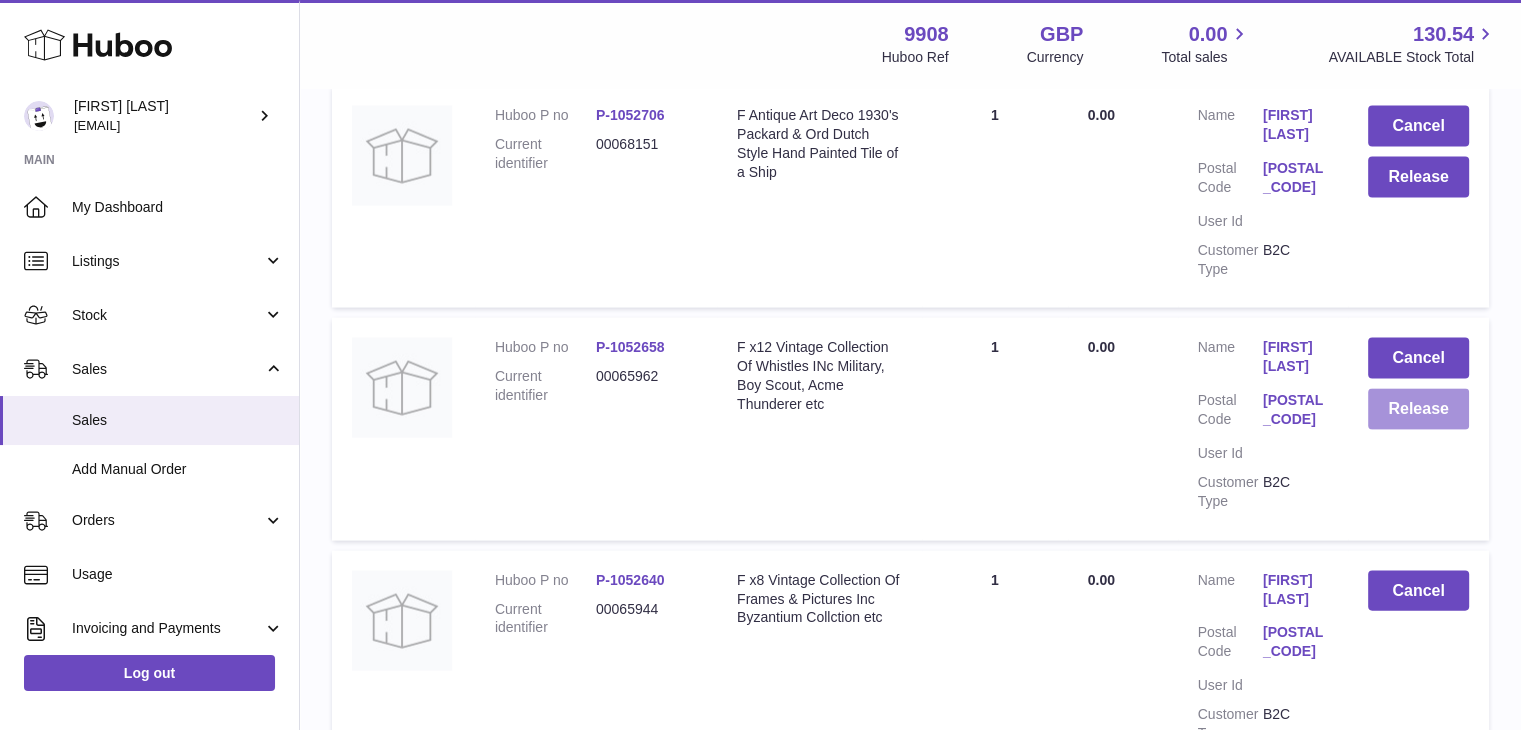 click on "Release" at bounding box center [1418, 409] 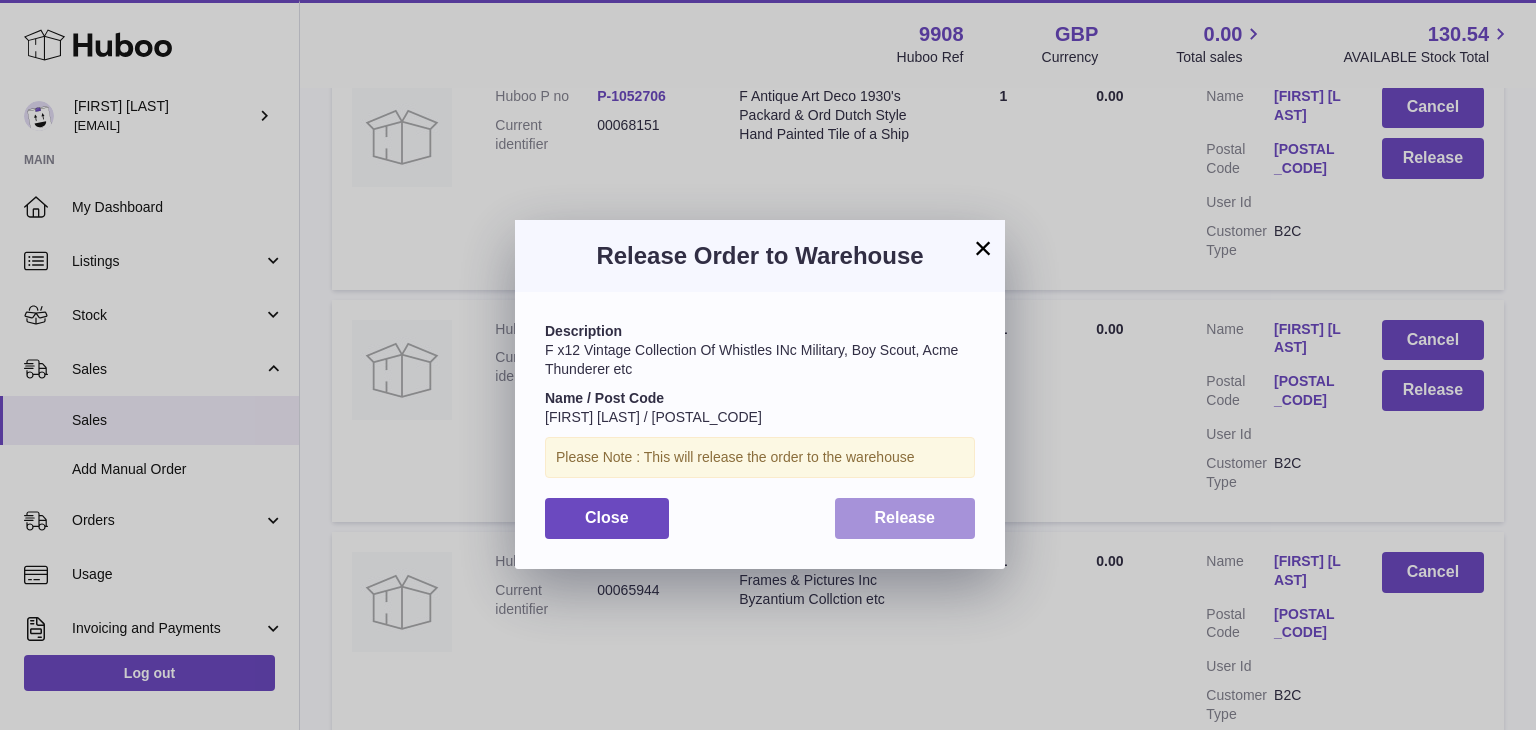 click on "Release" at bounding box center [905, 518] 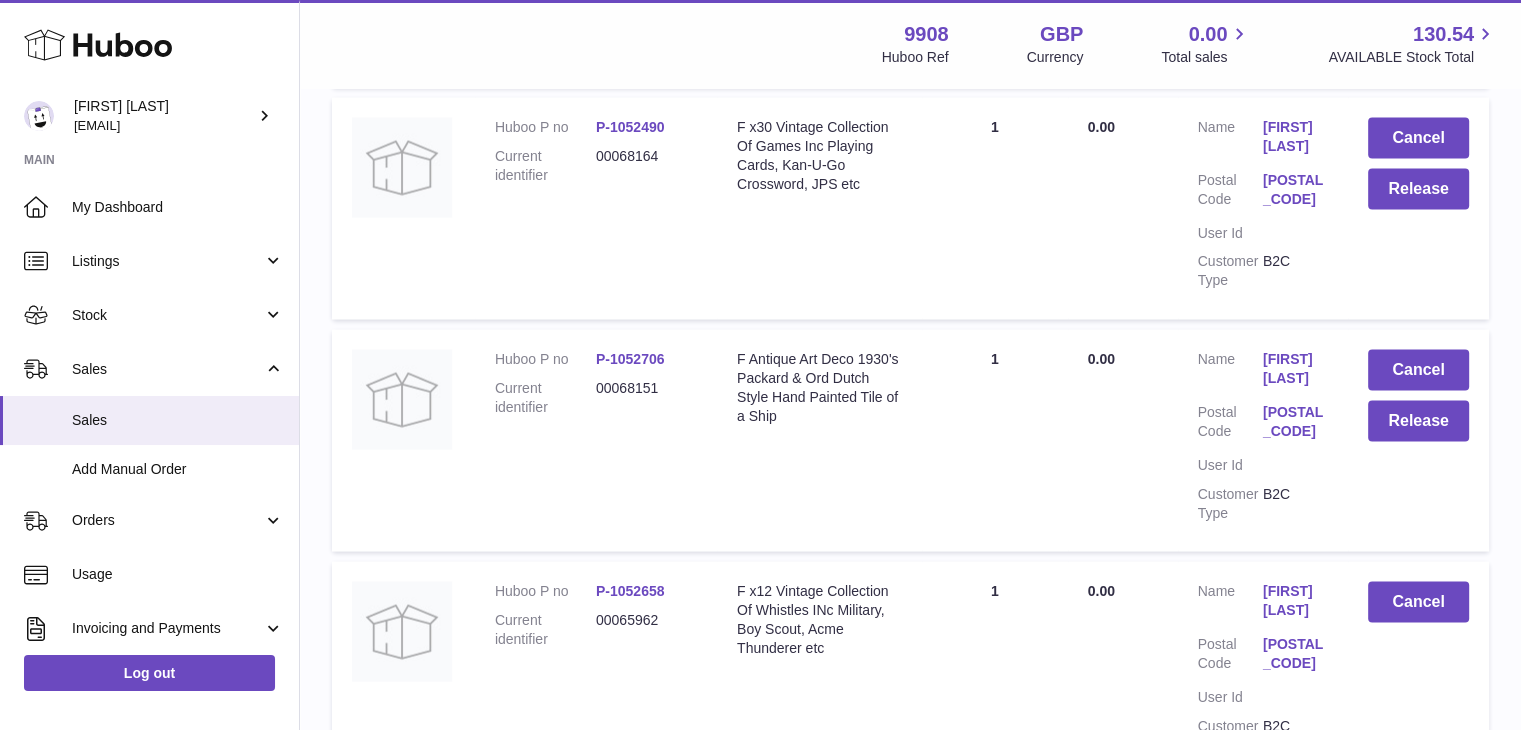 scroll, scrollTop: 11491, scrollLeft: 0, axis: vertical 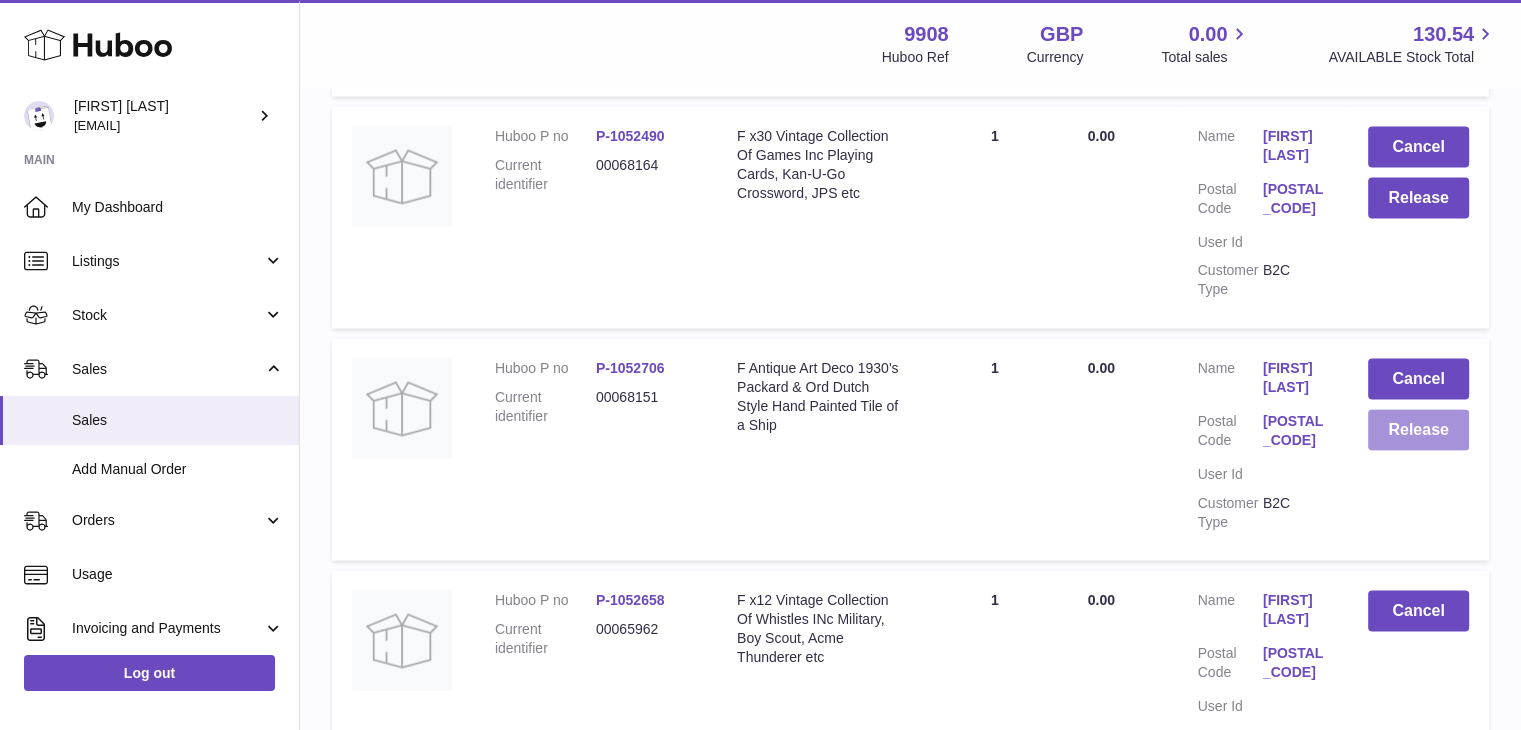 click on "Release" at bounding box center [1418, 430] 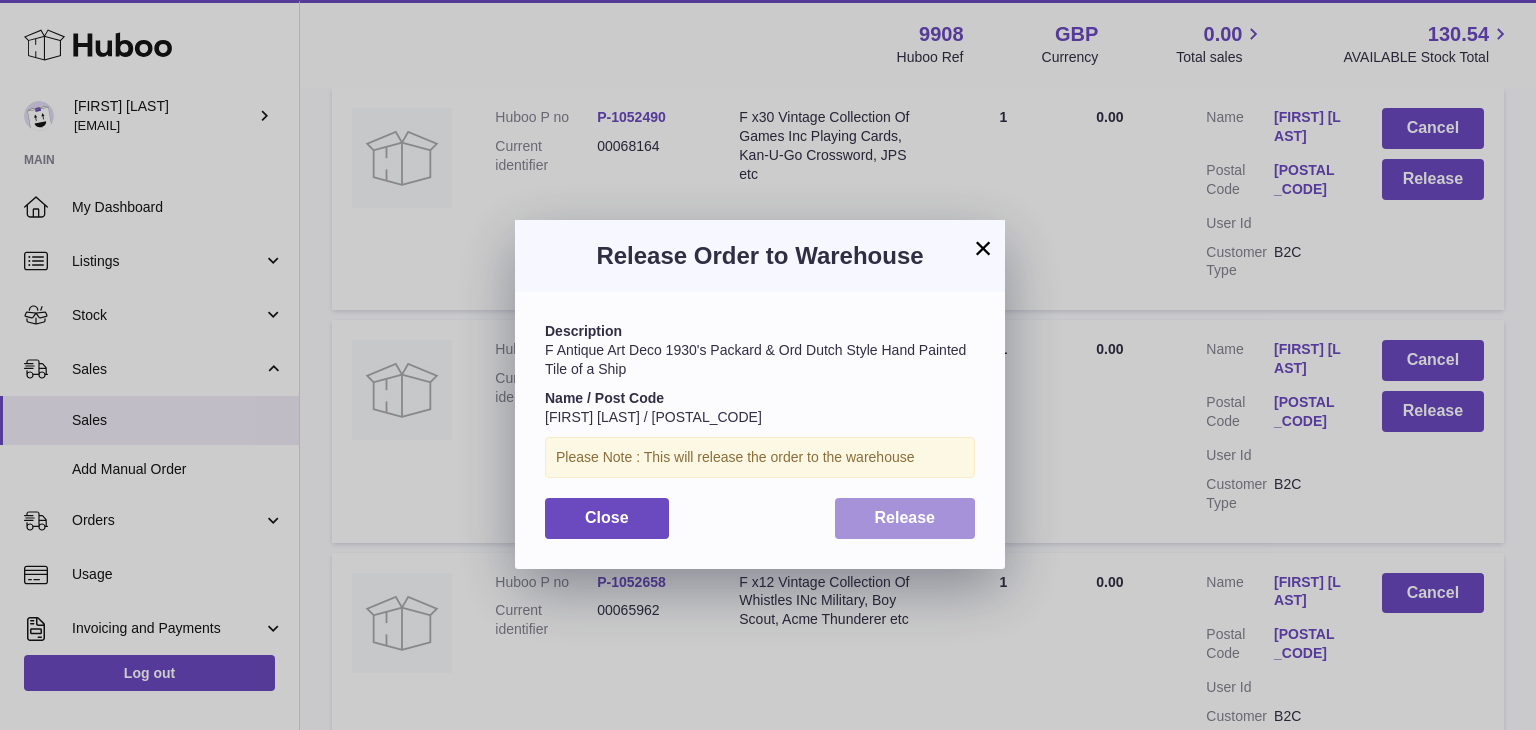 click on "Release" at bounding box center [905, 518] 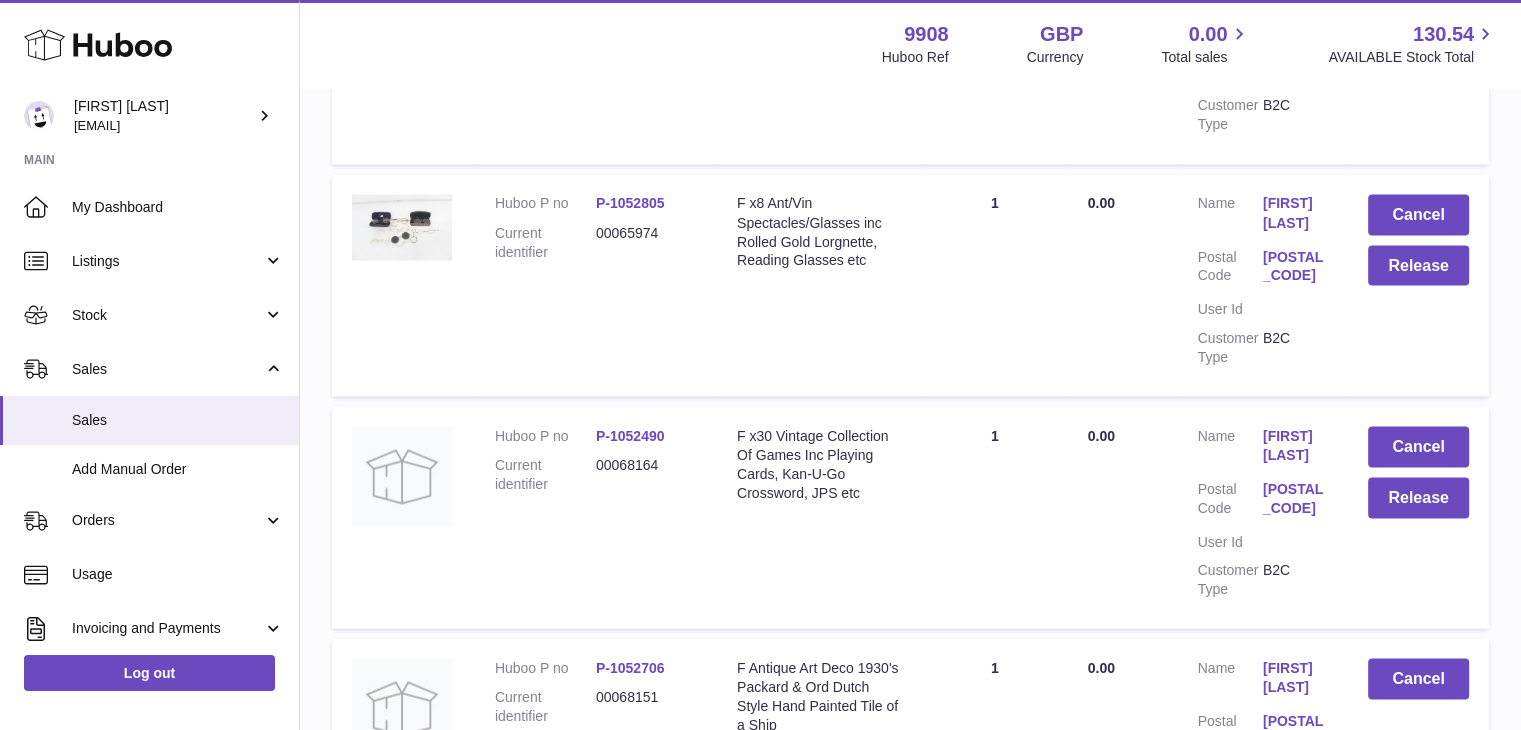 scroll, scrollTop: 11171, scrollLeft: 0, axis: vertical 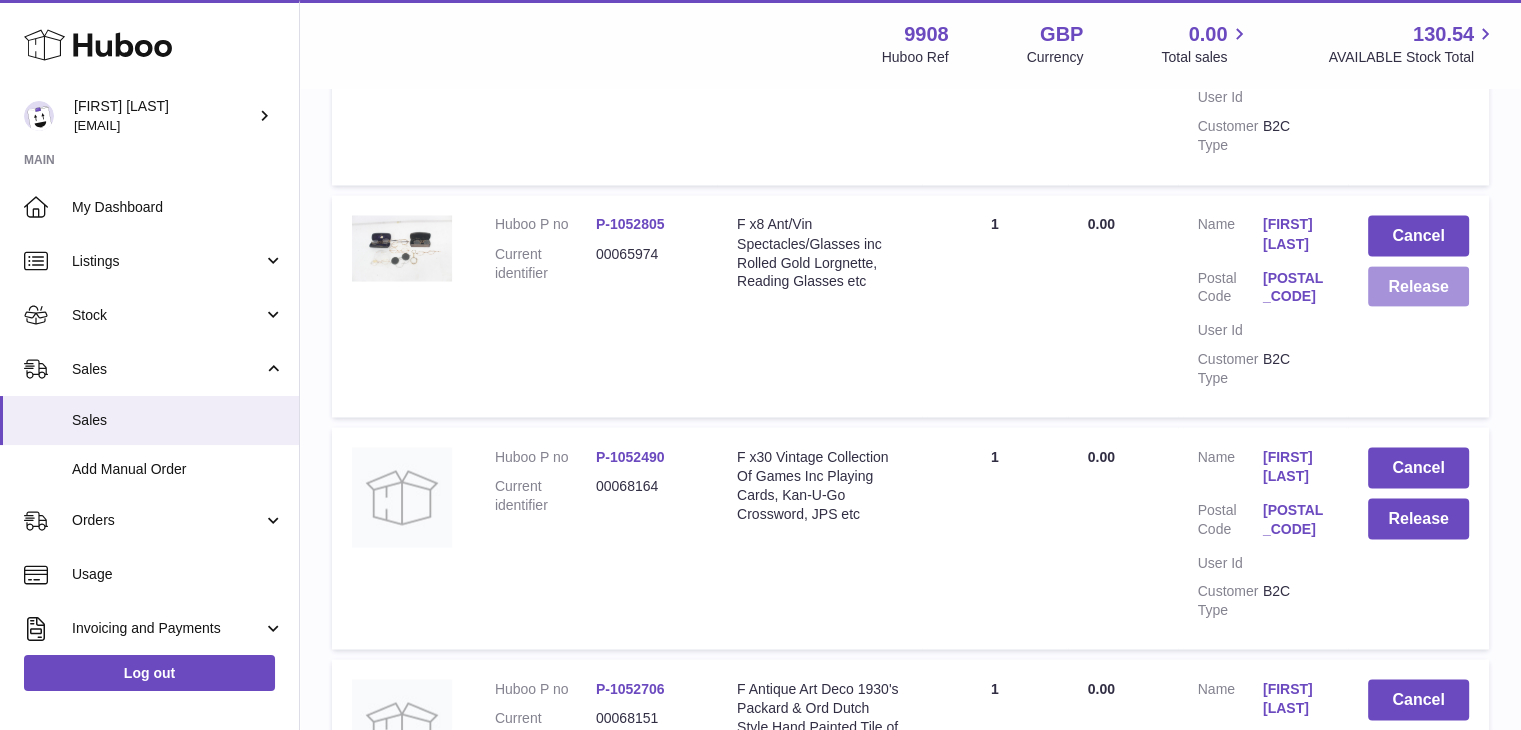 click on "Release" at bounding box center [1418, 286] 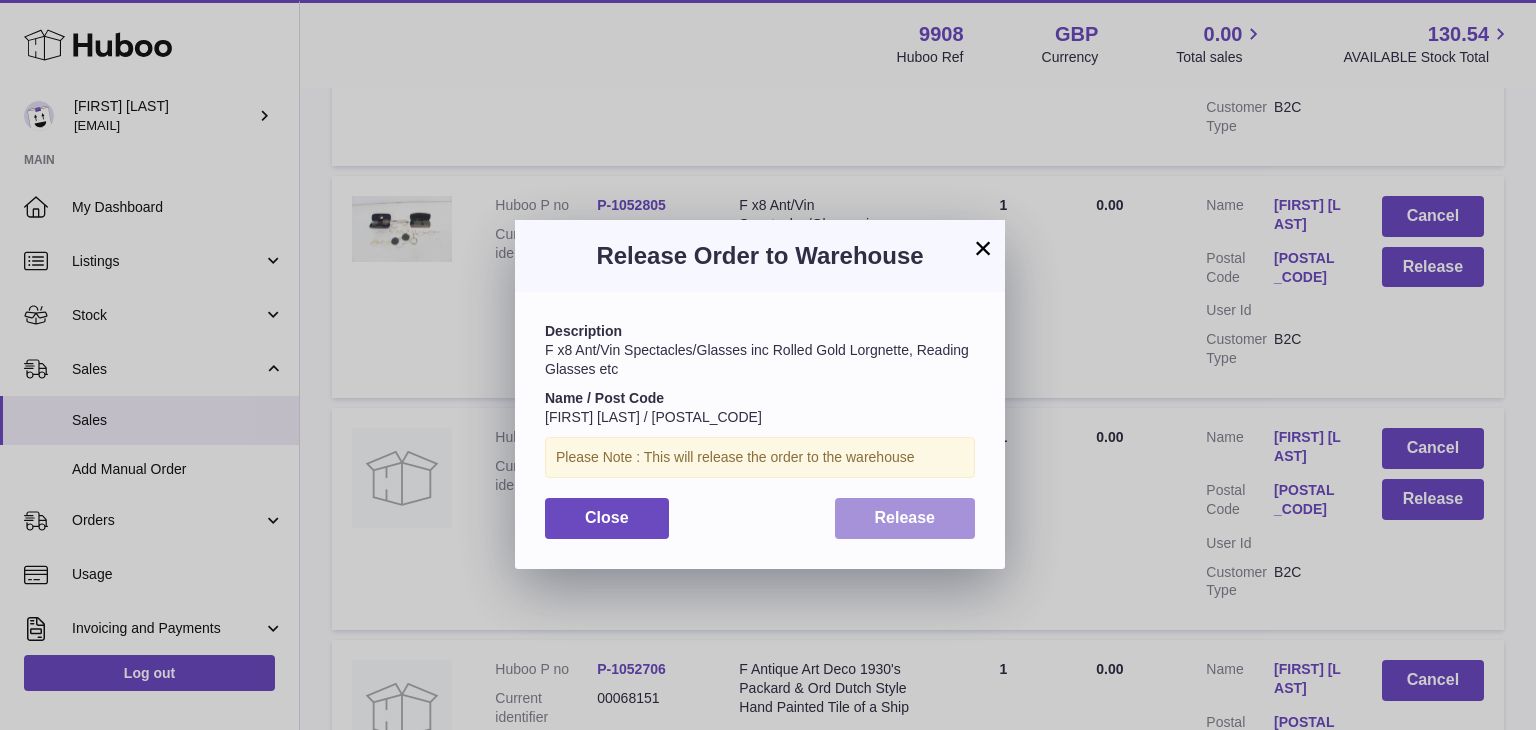 click on "Release" at bounding box center (905, 517) 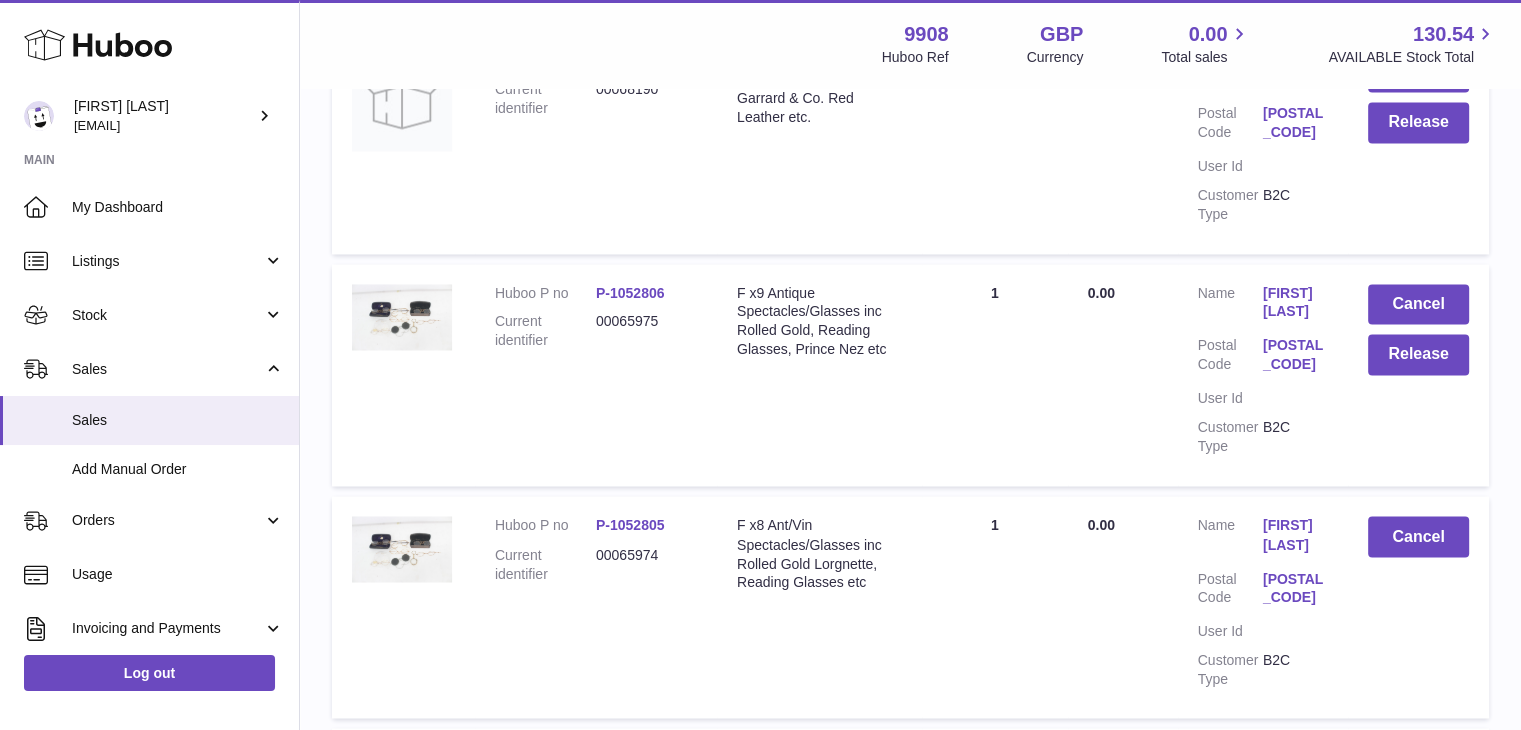 scroll, scrollTop: 10864, scrollLeft: 0, axis: vertical 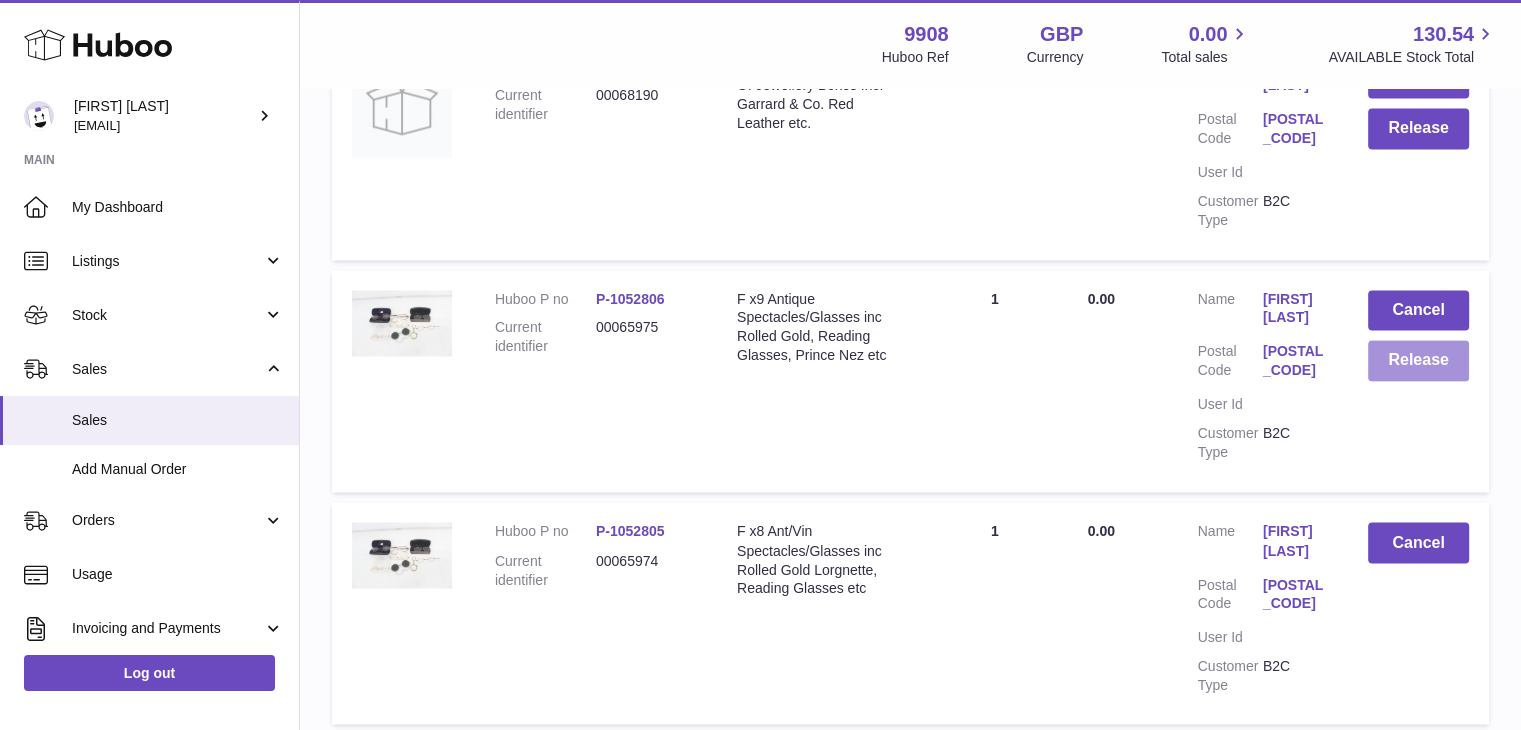 click on "Release" at bounding box center [1418, 360] 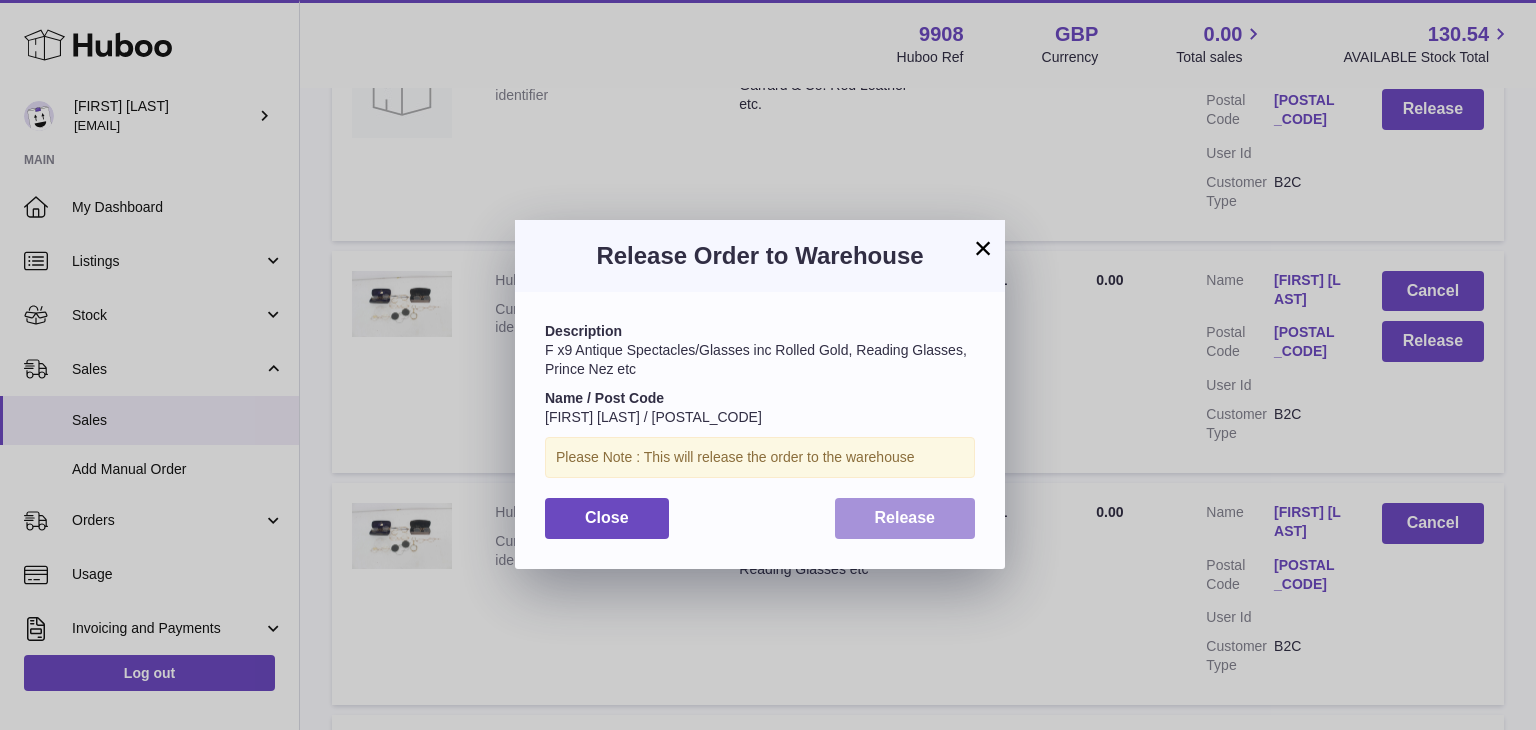 click on "Release" at bounding box center (905, 517) 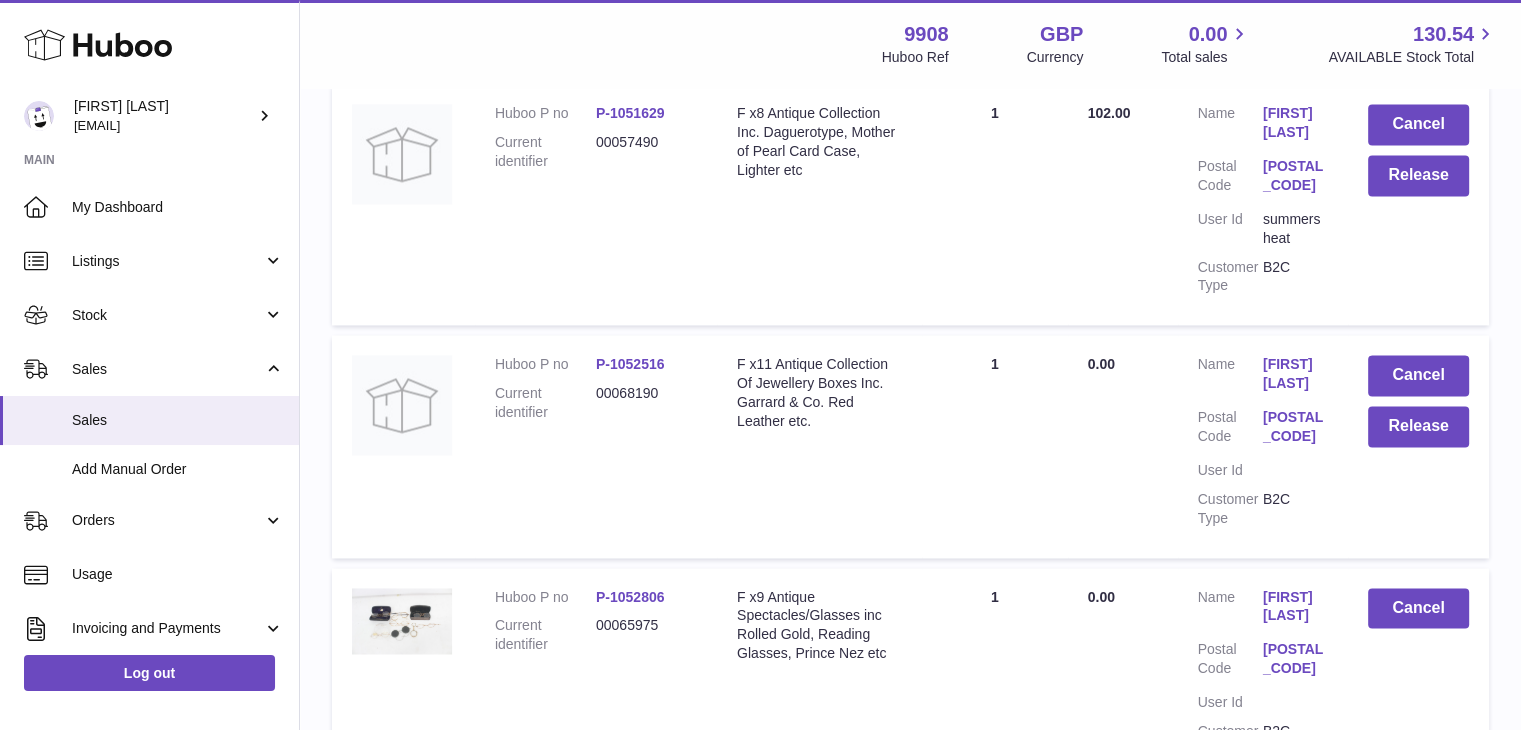 scroll, scrollTop: 10564, scrollLeft: 0, axis: vertical 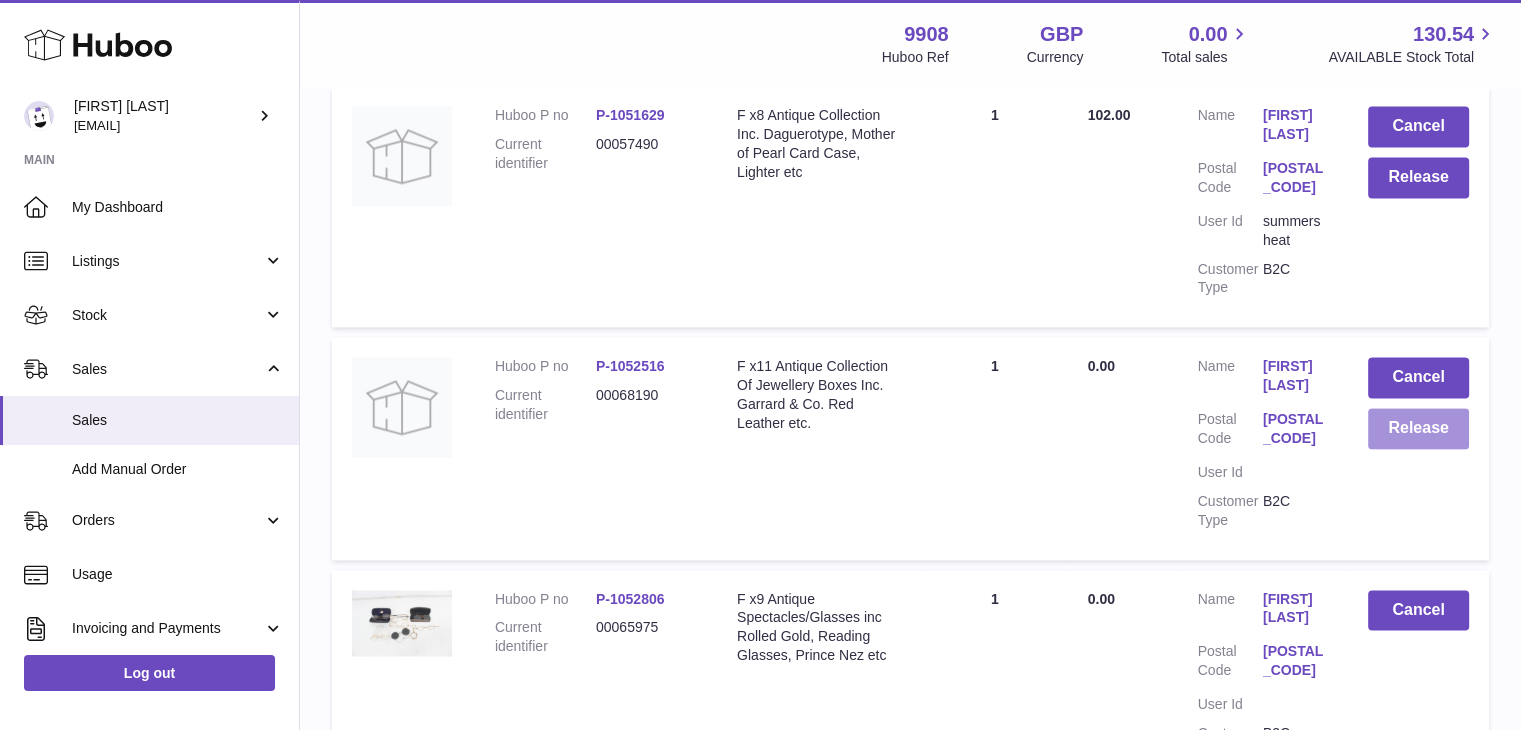 click on "Release" at bounding box center (1418, 428) 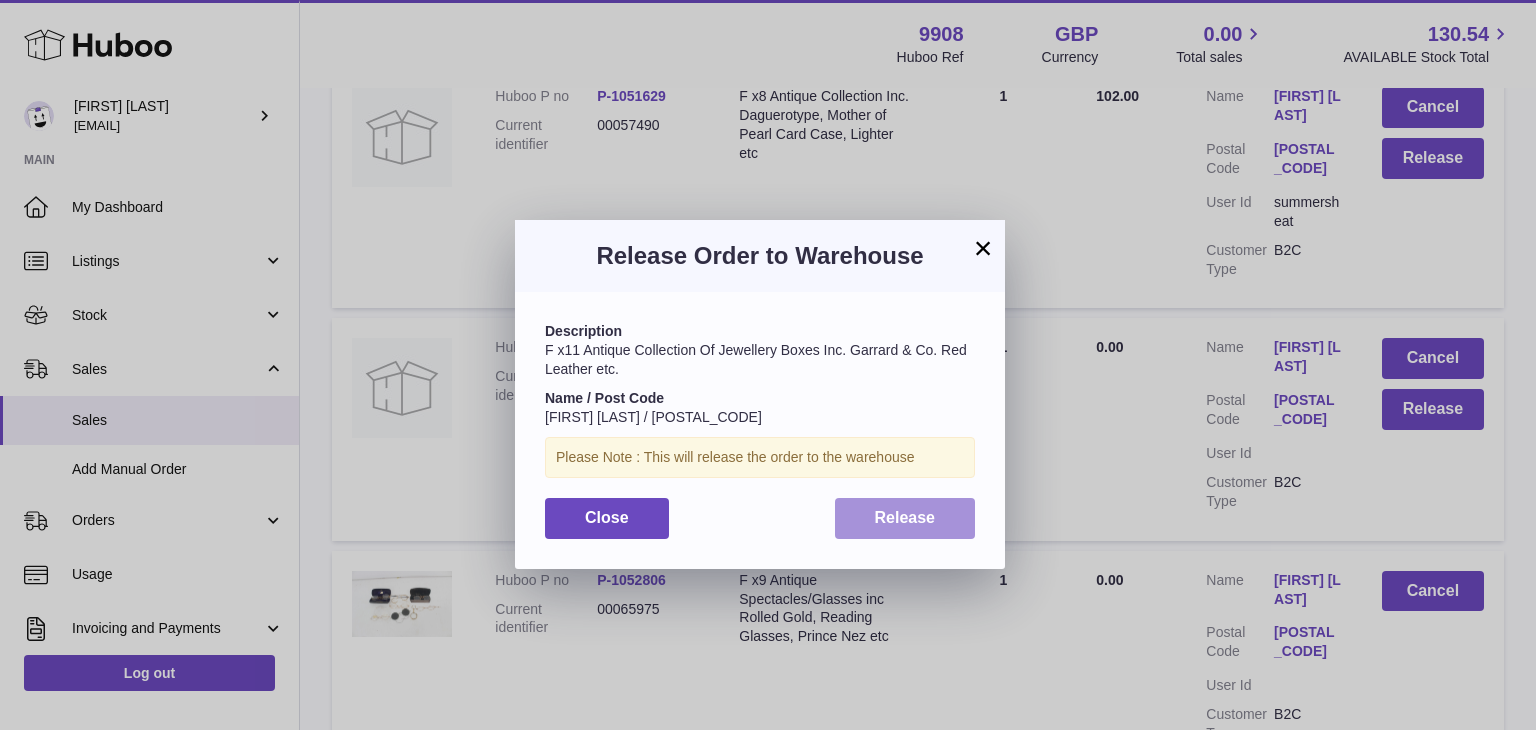 click on "Release" at bounding box center (905, 517) 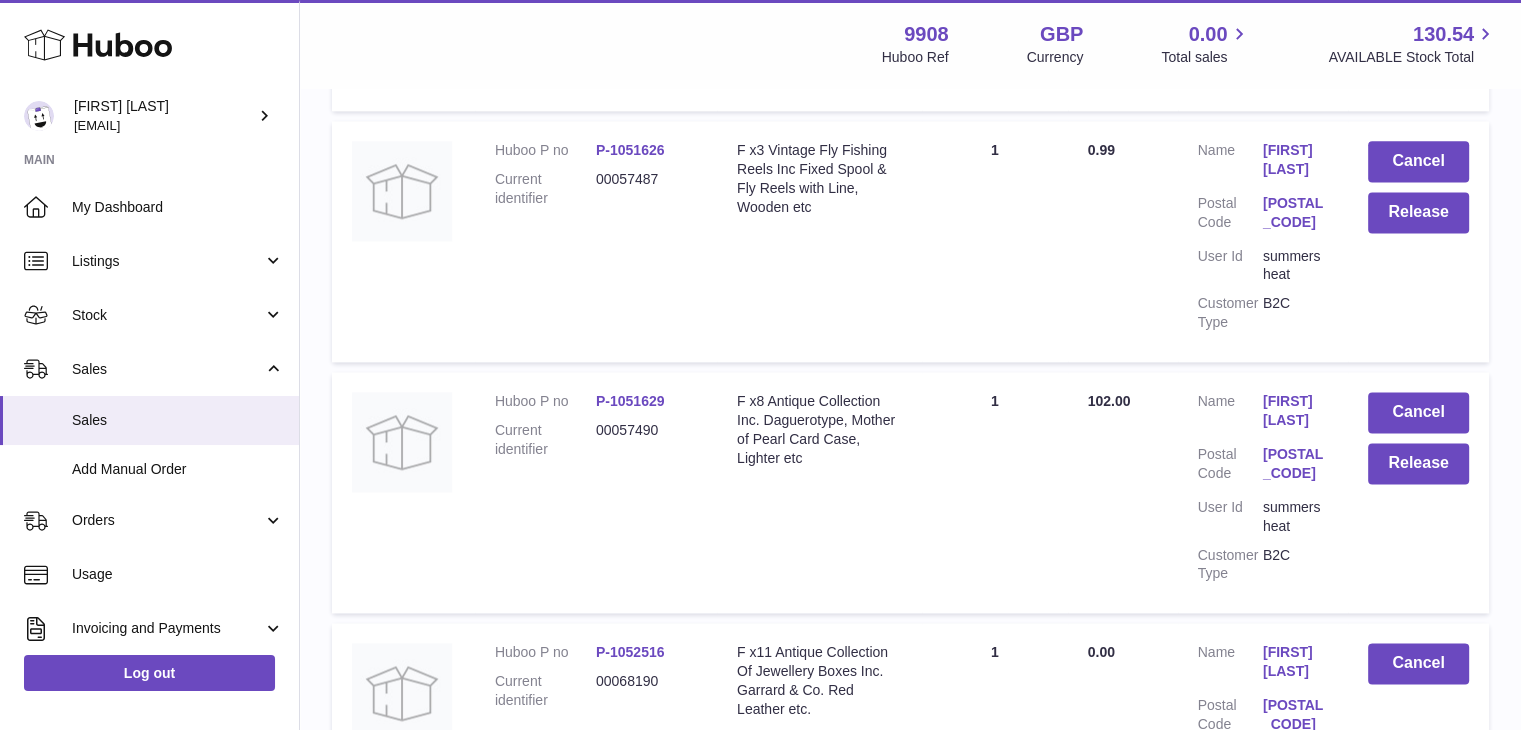 scroll, scrollTop: 10276, scrollLeft: 0, axis: vertical 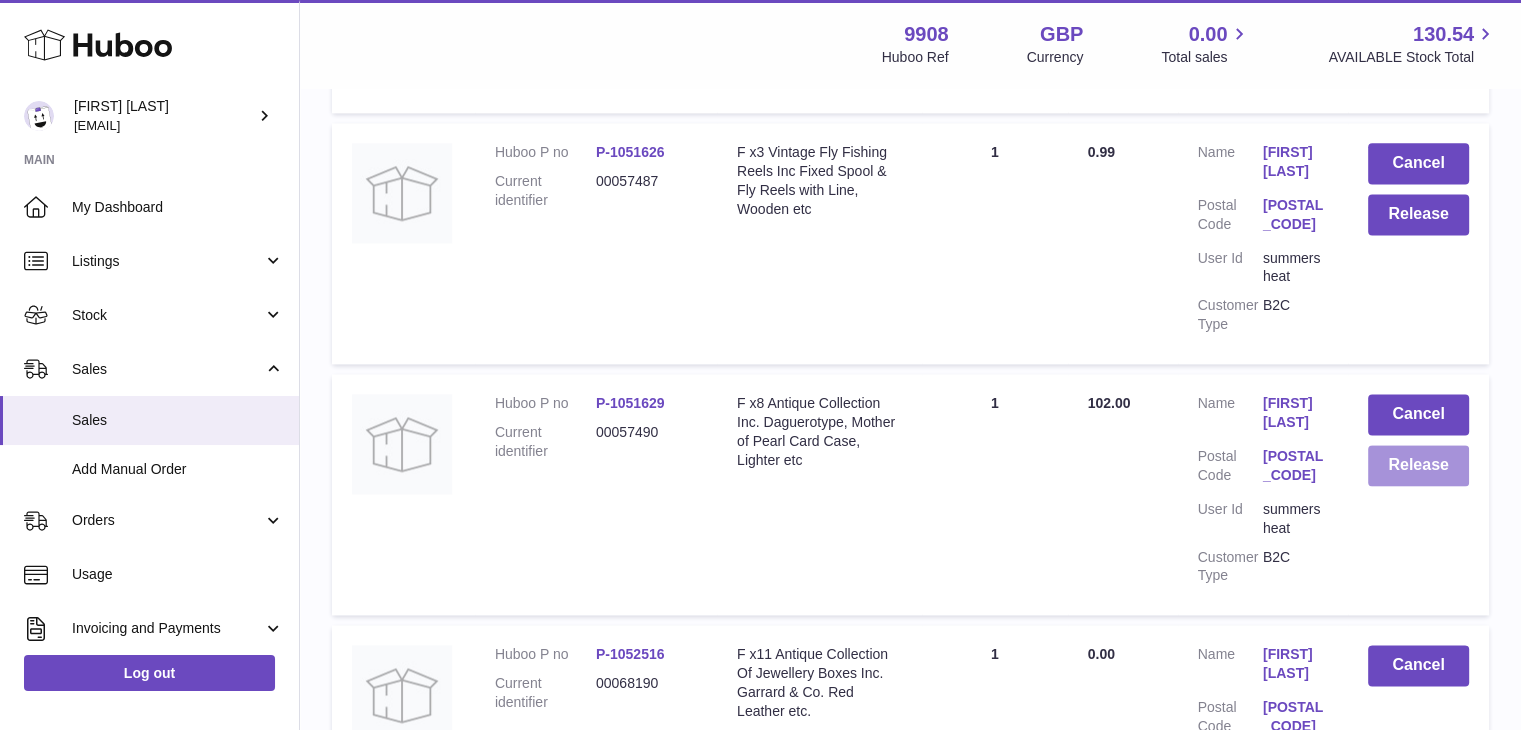 click on "Release" at bounding box center (1418, 465) 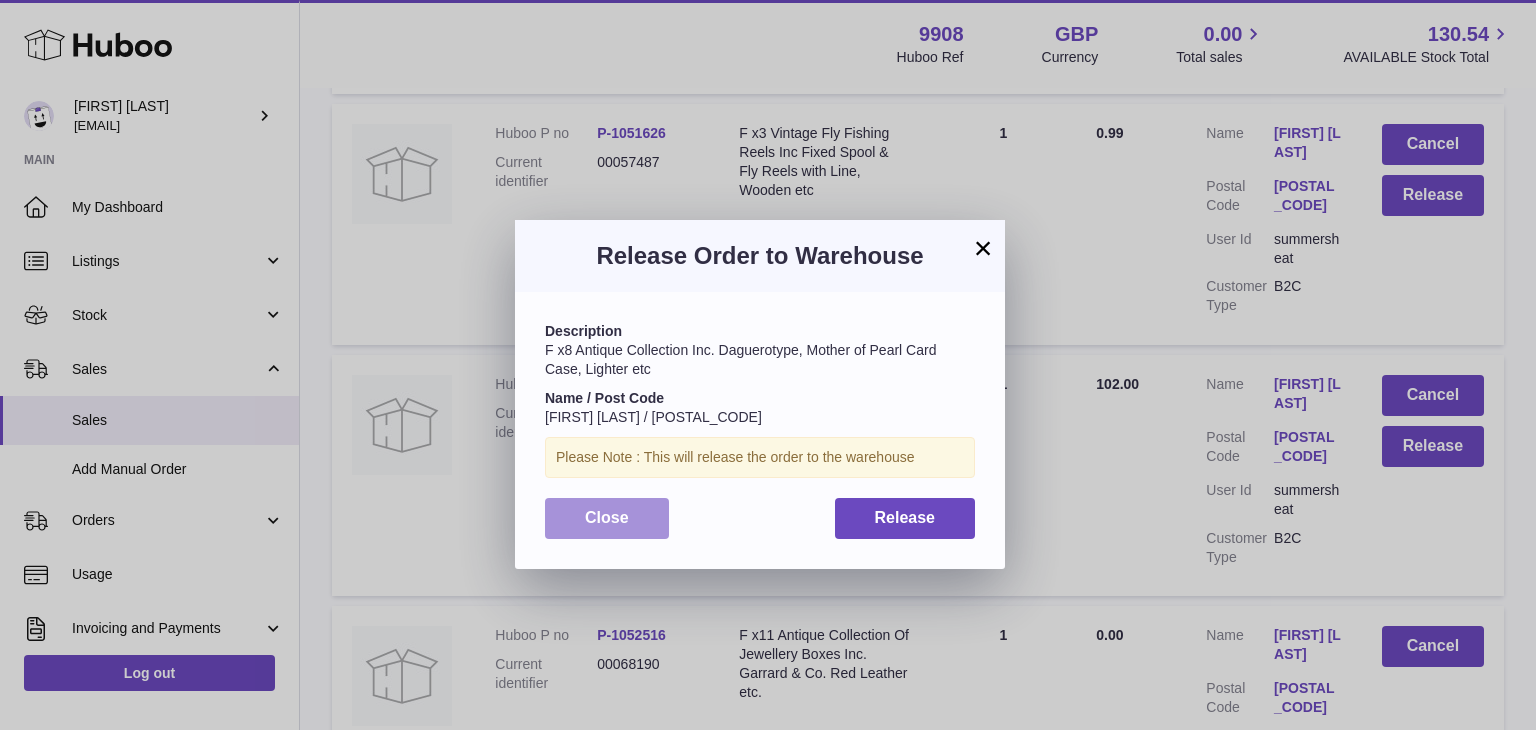 click on "Close" at bounding box center [607, 518] 